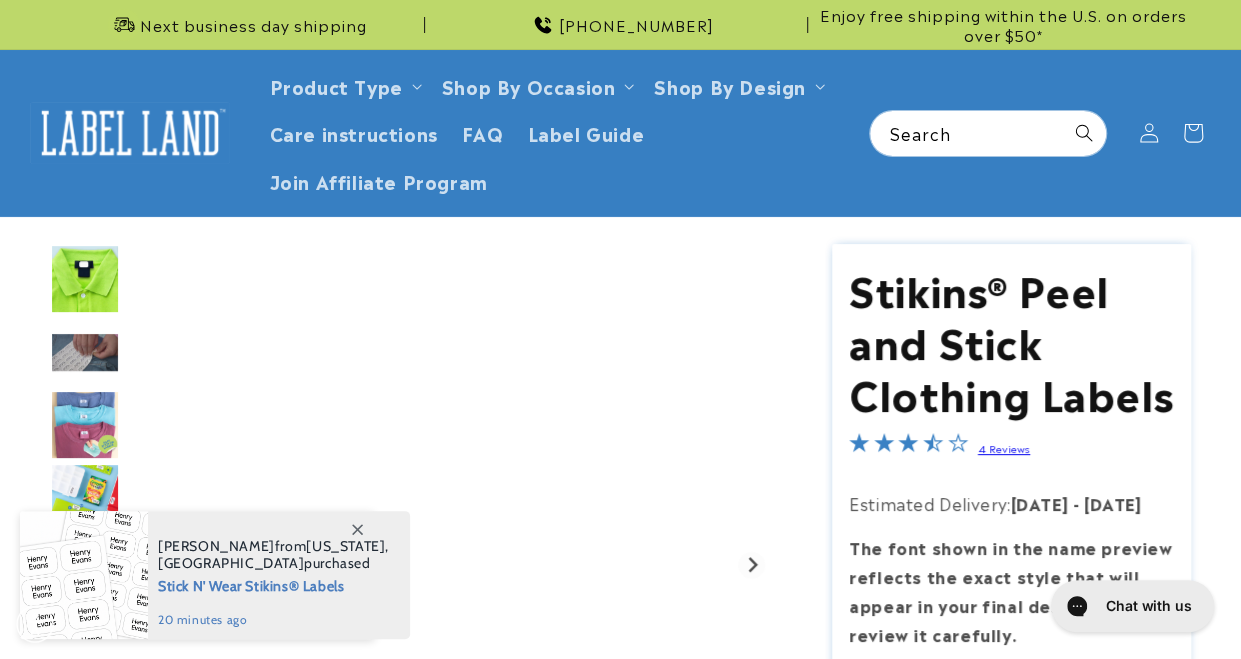 scroll, scrollTop: 0, scrollLeft: 0, axis: both 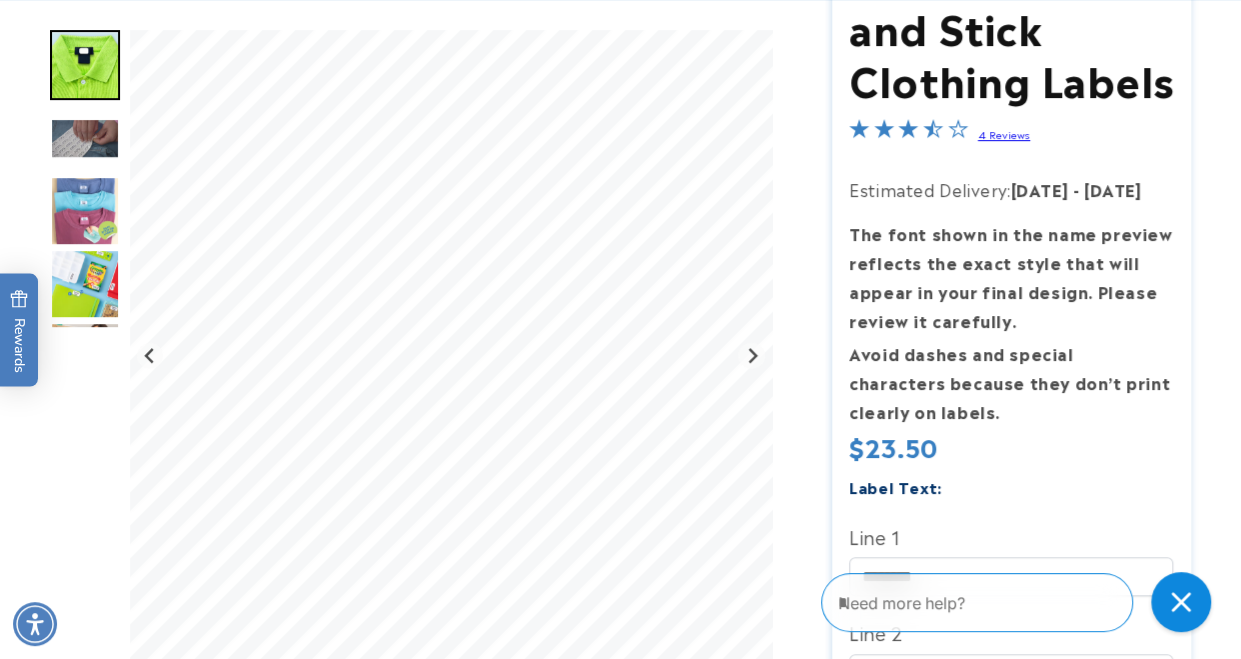 click at bounding box center [85, 137] 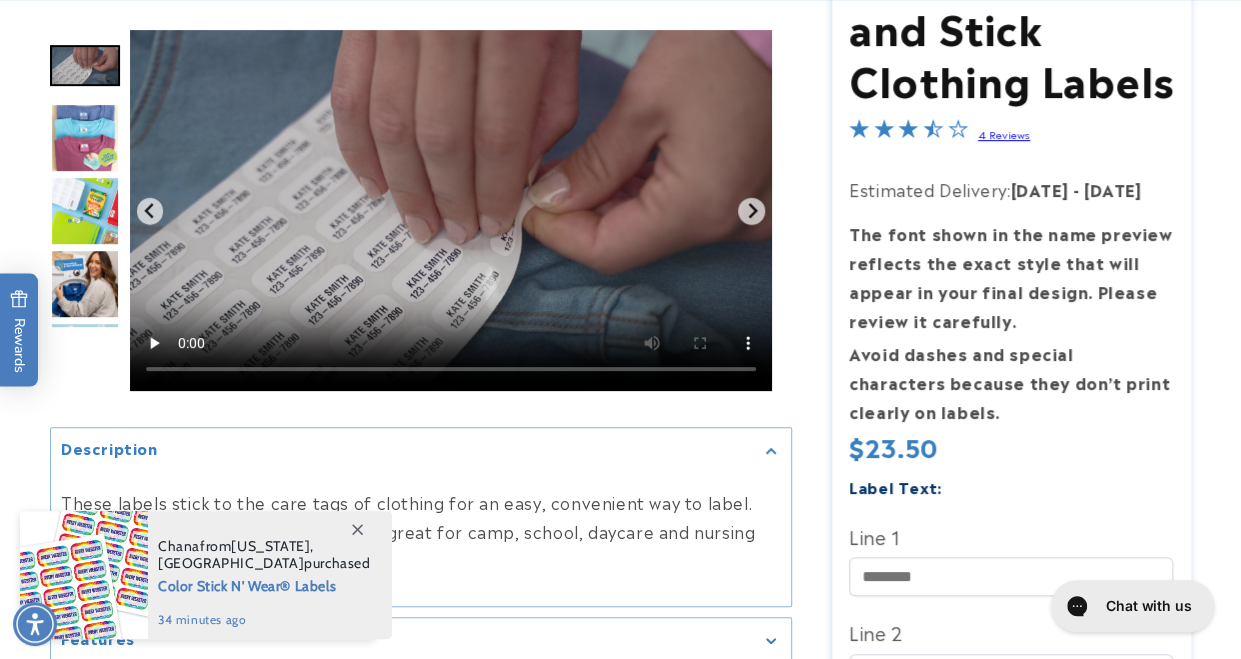 click at bounding box center (85, 138) 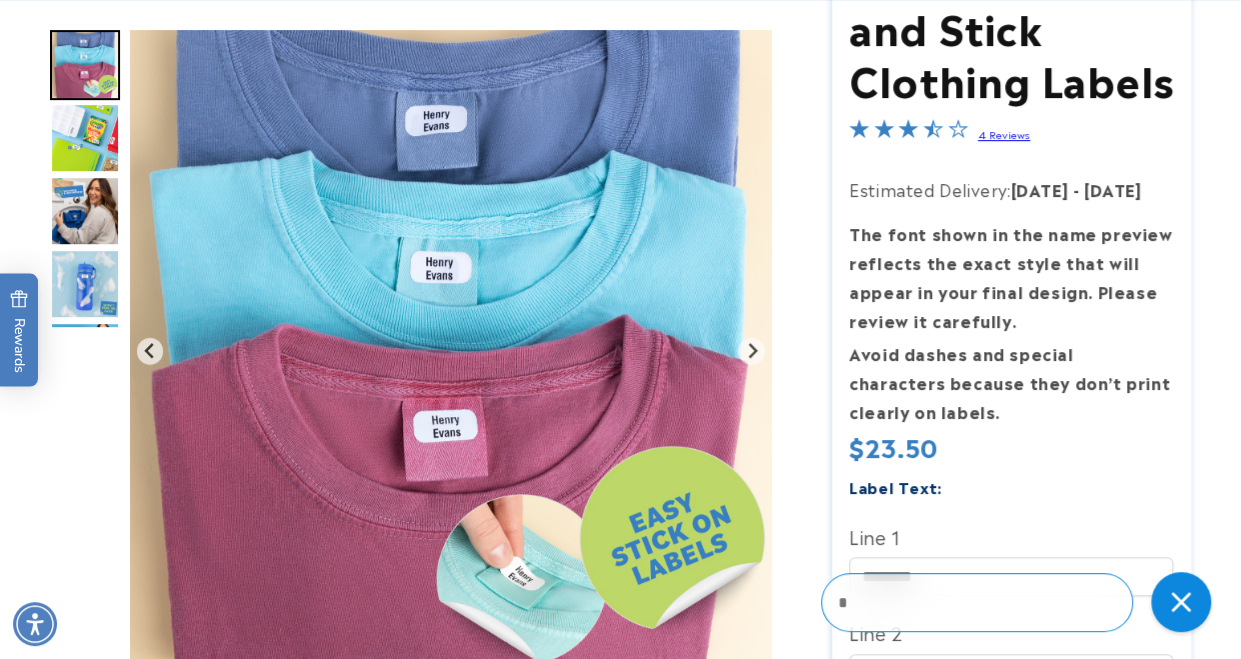 click at bounding box center [85, 211] 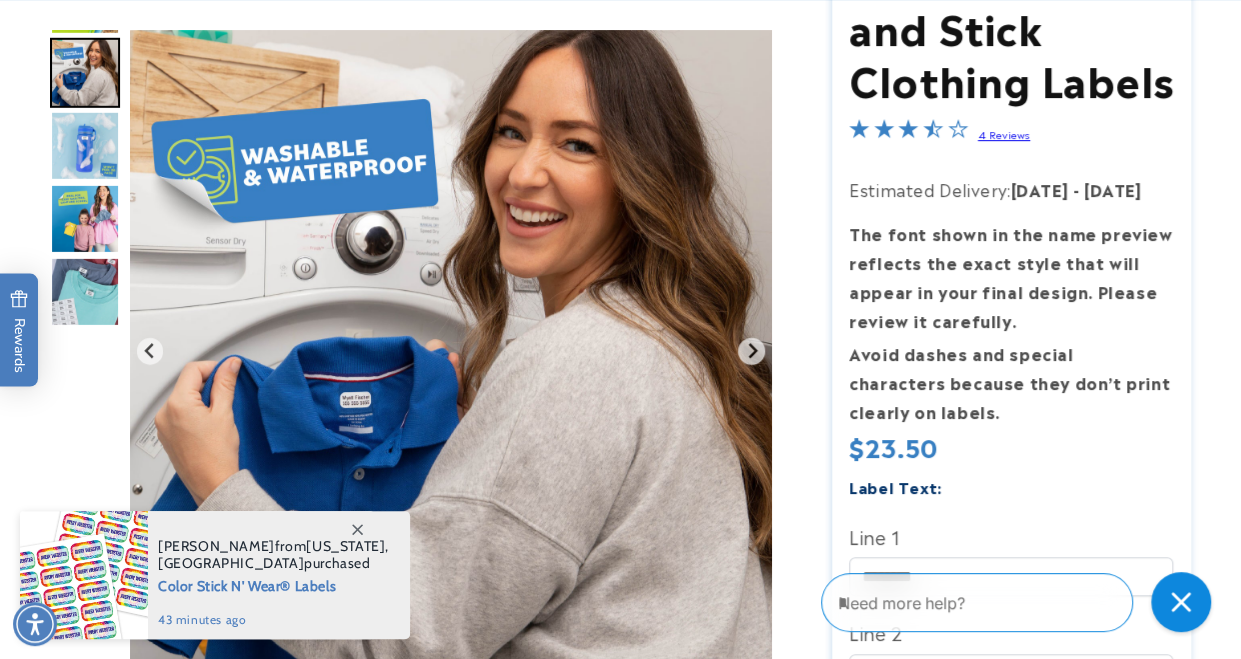 click at bounding box center [85, 292] 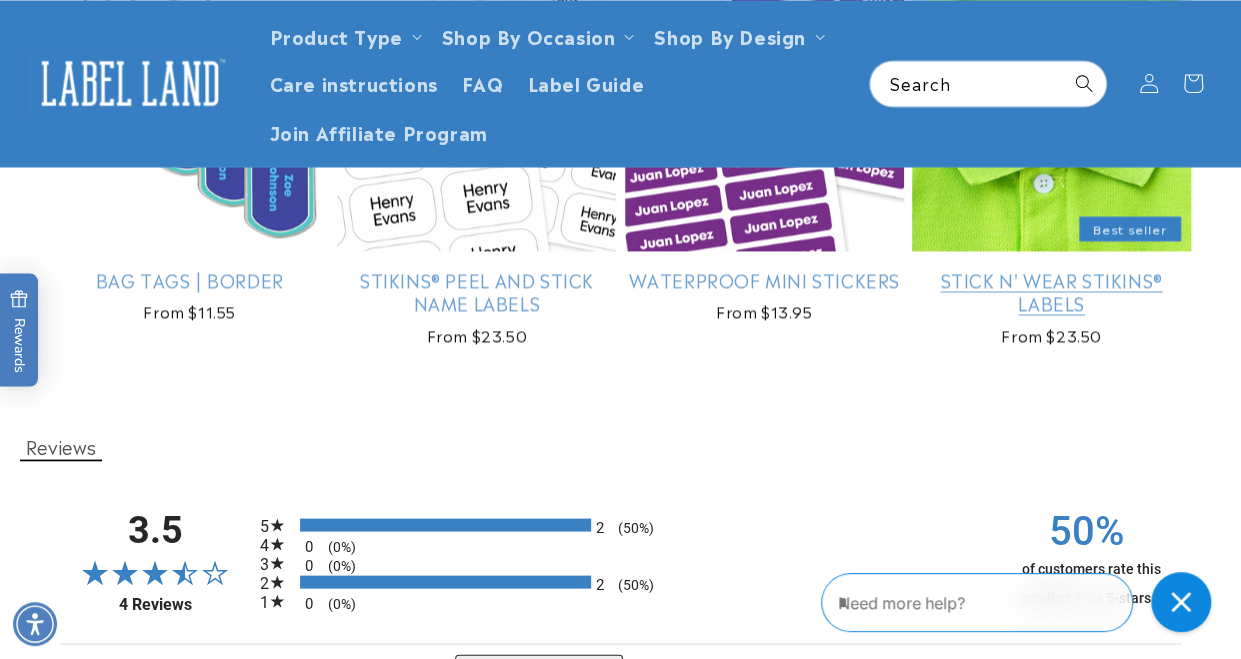 scroll, scrollTop: 1689, scrollLeft: 0, axis: vertical 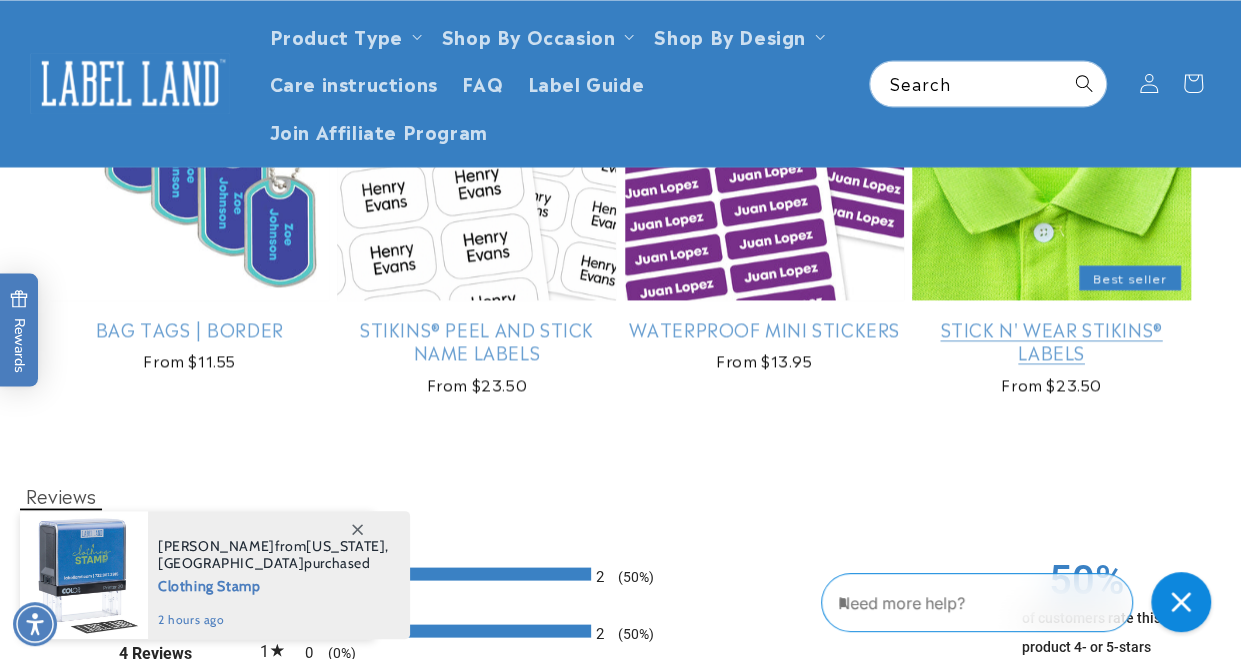 click on "Stick N' Wear Stikins® Labels" at bounding box center [1051, 340] 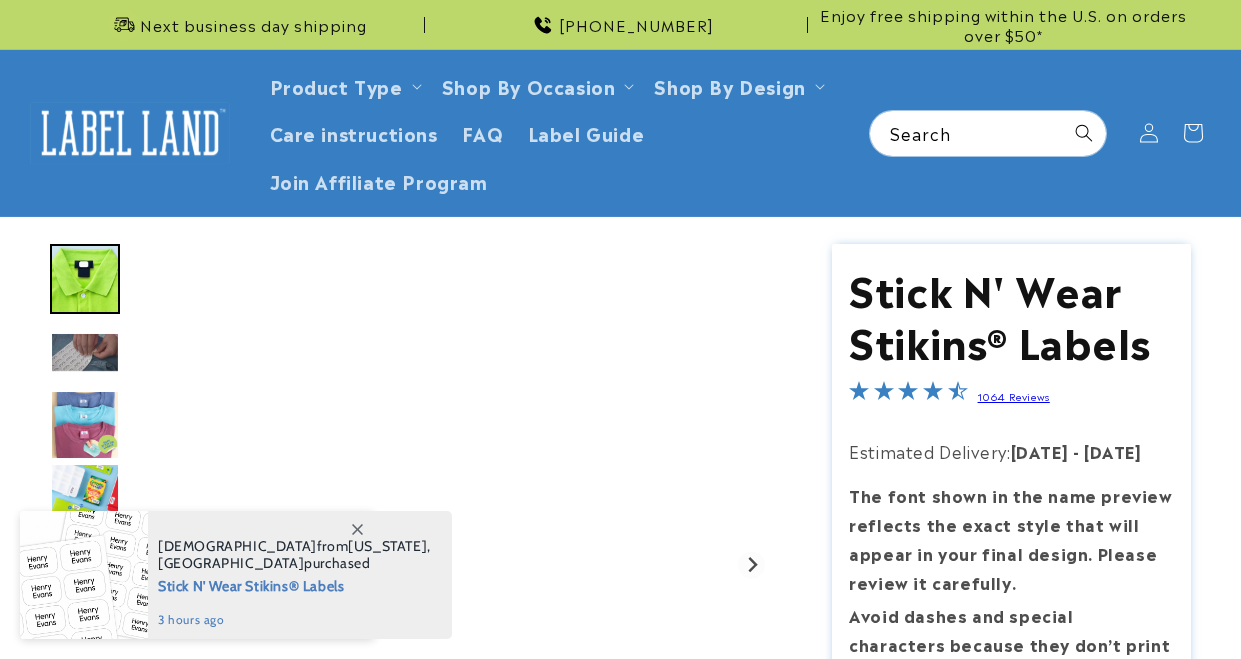 scroll, scrollTop: 0, scrollLeft: 0, axis: both 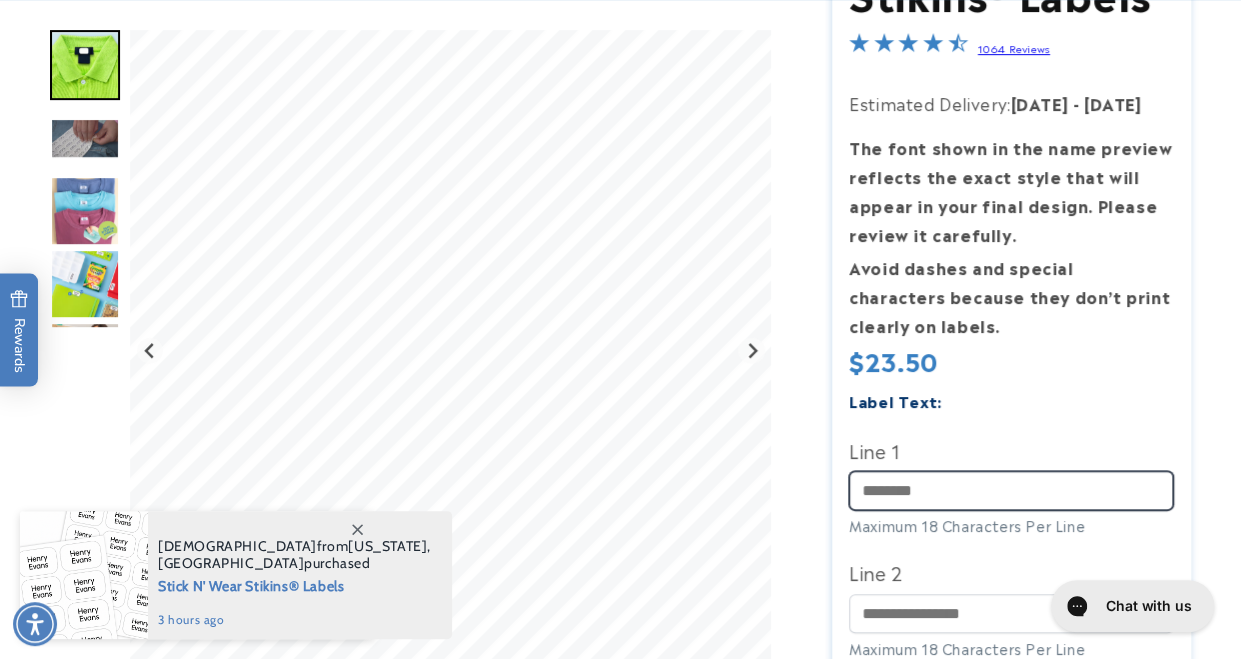 click on "Line 1" at bounding box center [1011, 490] 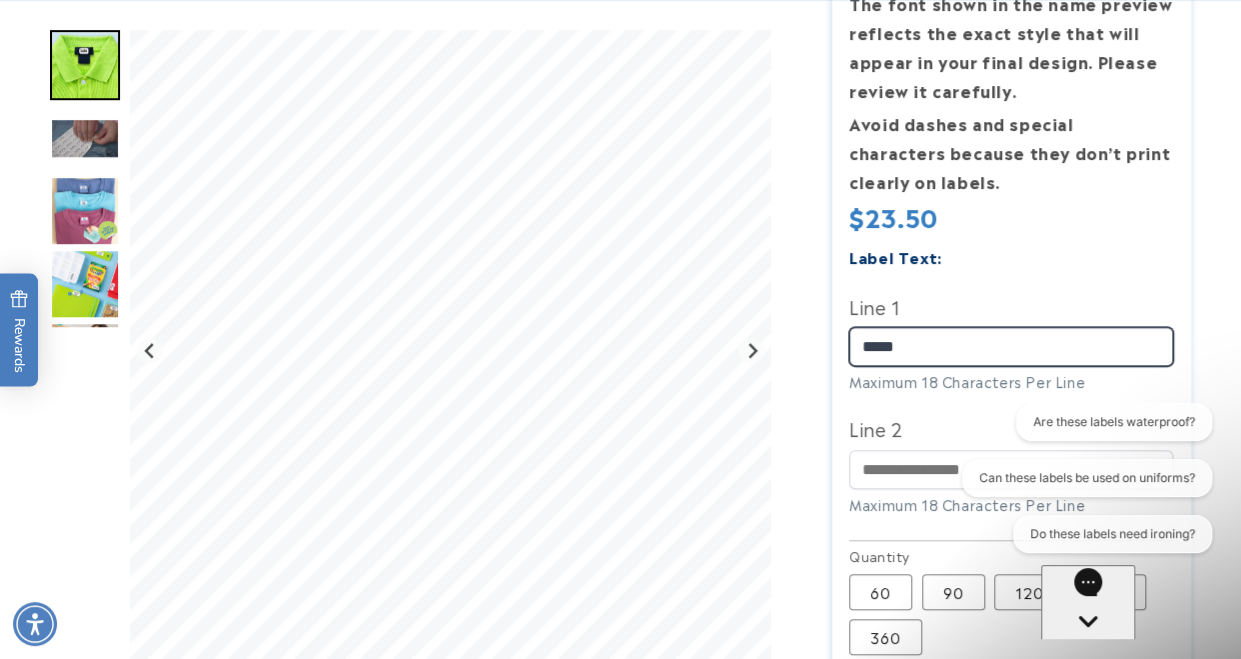 scroll, scrollTop: 0, scrollLeft: 0, axis: both 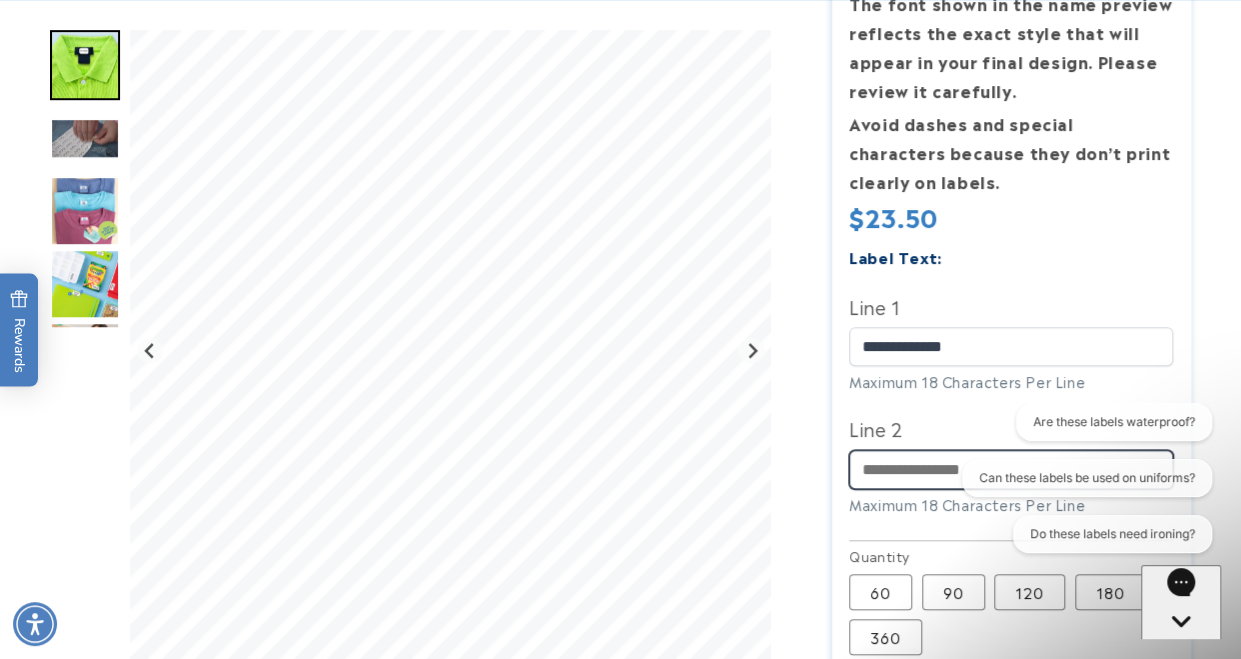 click on "Line 2" at bounding box center (1011, 469) 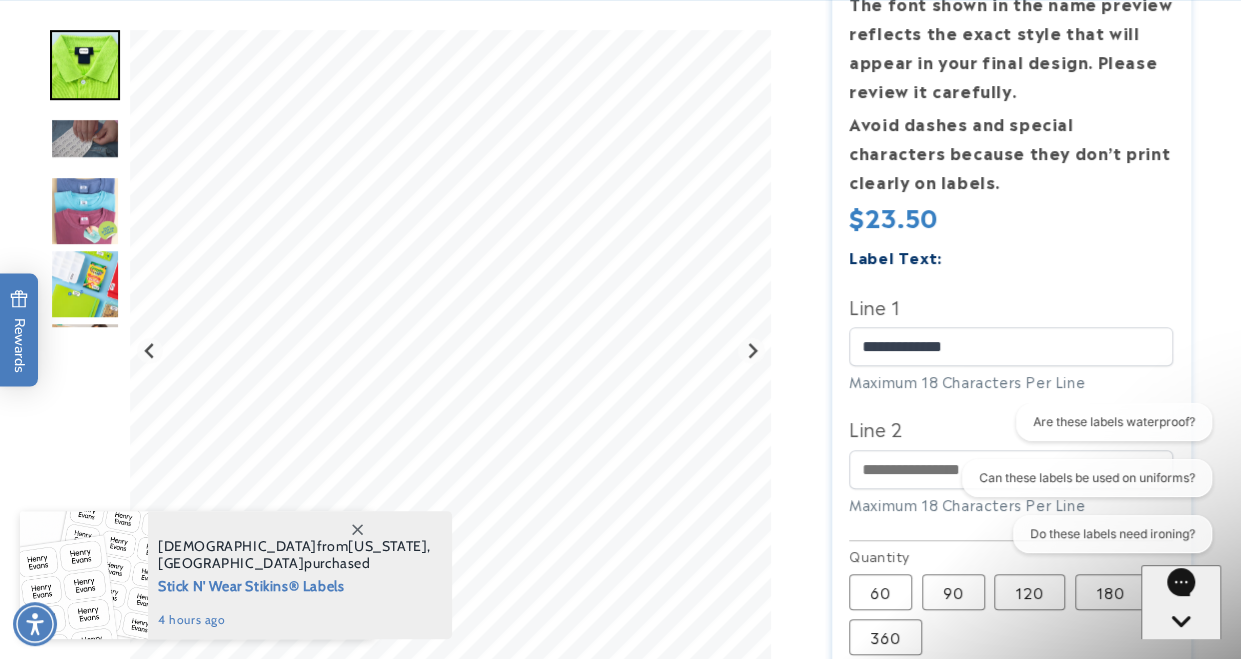 click on "Label Text:" 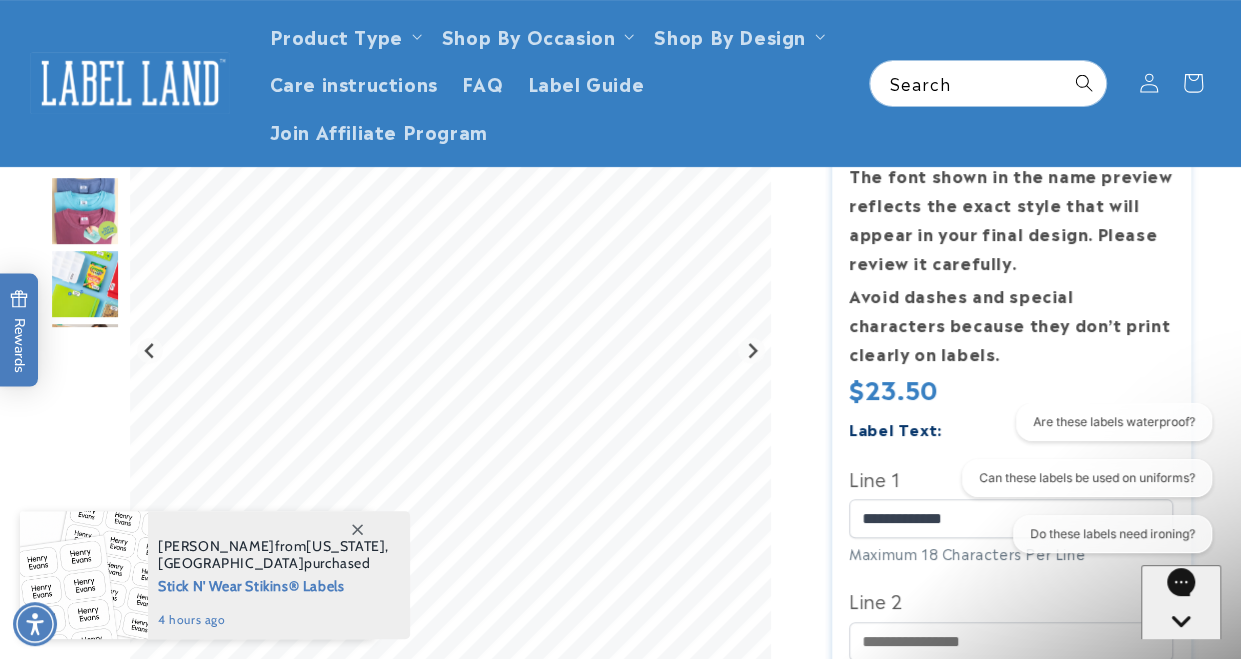 scroll, scrollTop: 319, scrollLeft: 0, axis: vertical 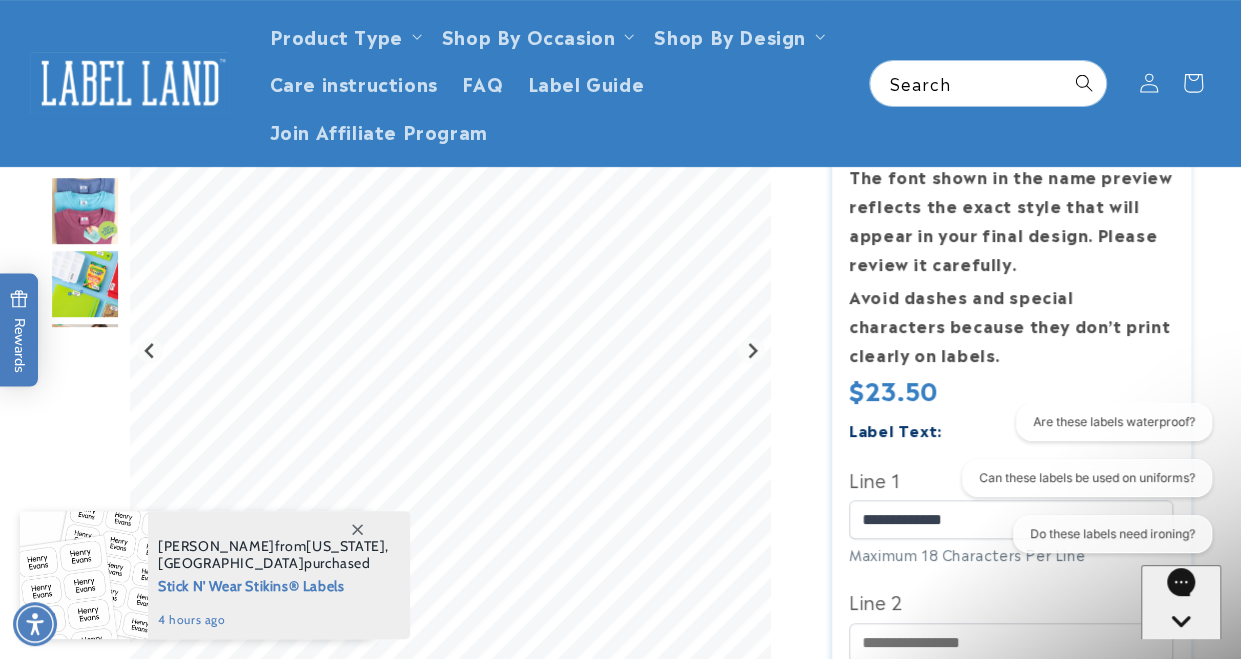 click at bounding box center (85, 284) 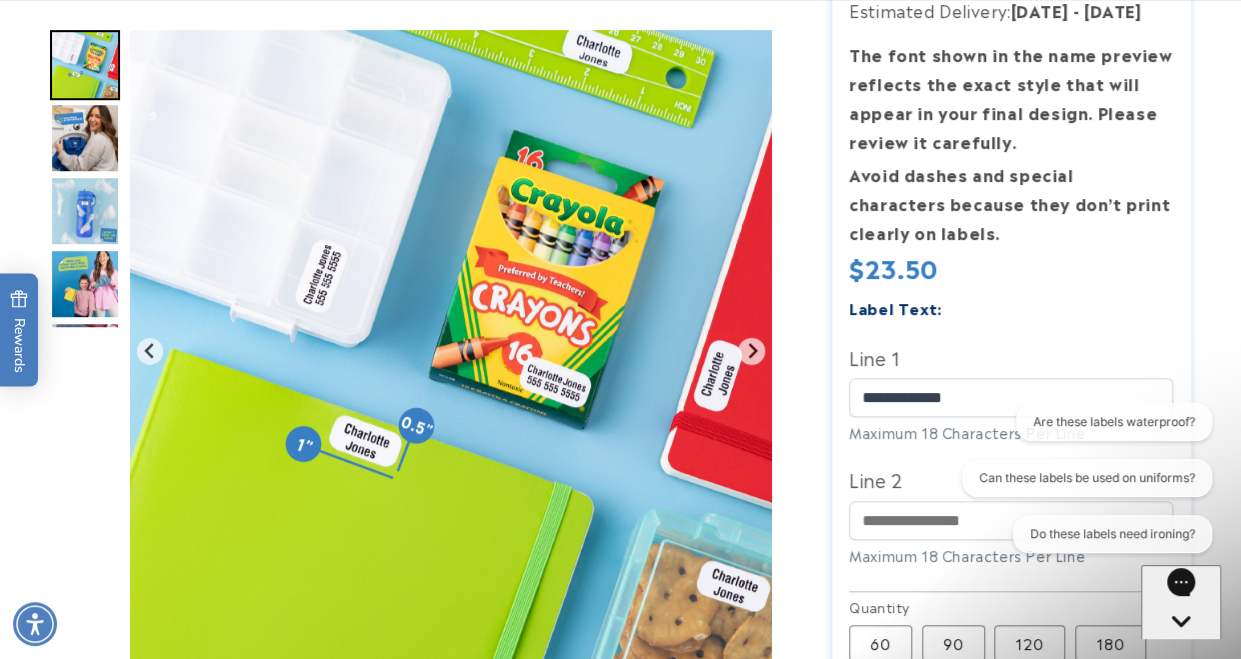 scroll, scrollTop: 443, scrollLeft: 0, axis: vertical 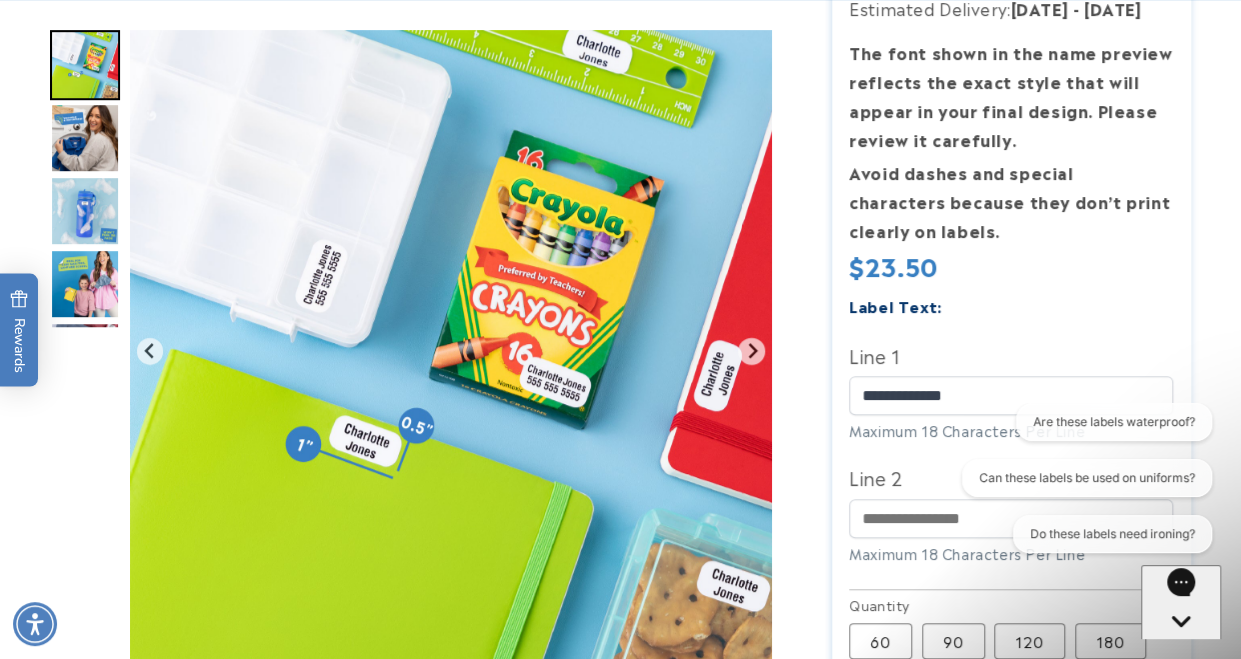 click at bounding box center [85, 284] 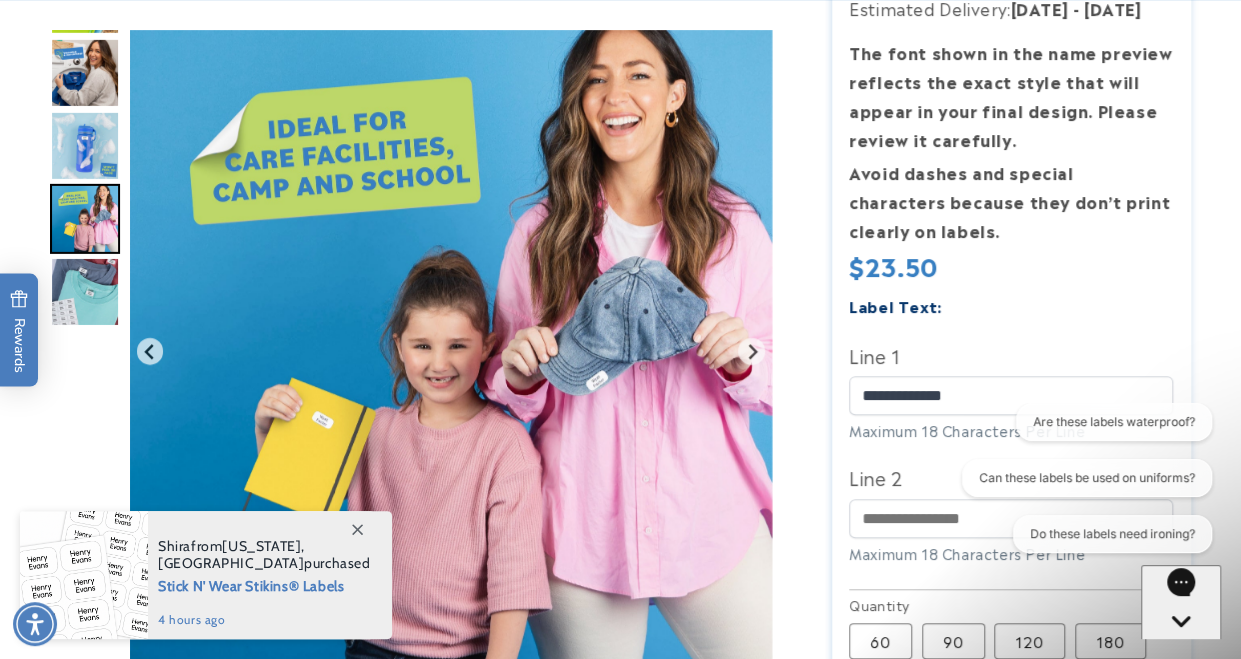 click at bounding box center (85, 292) 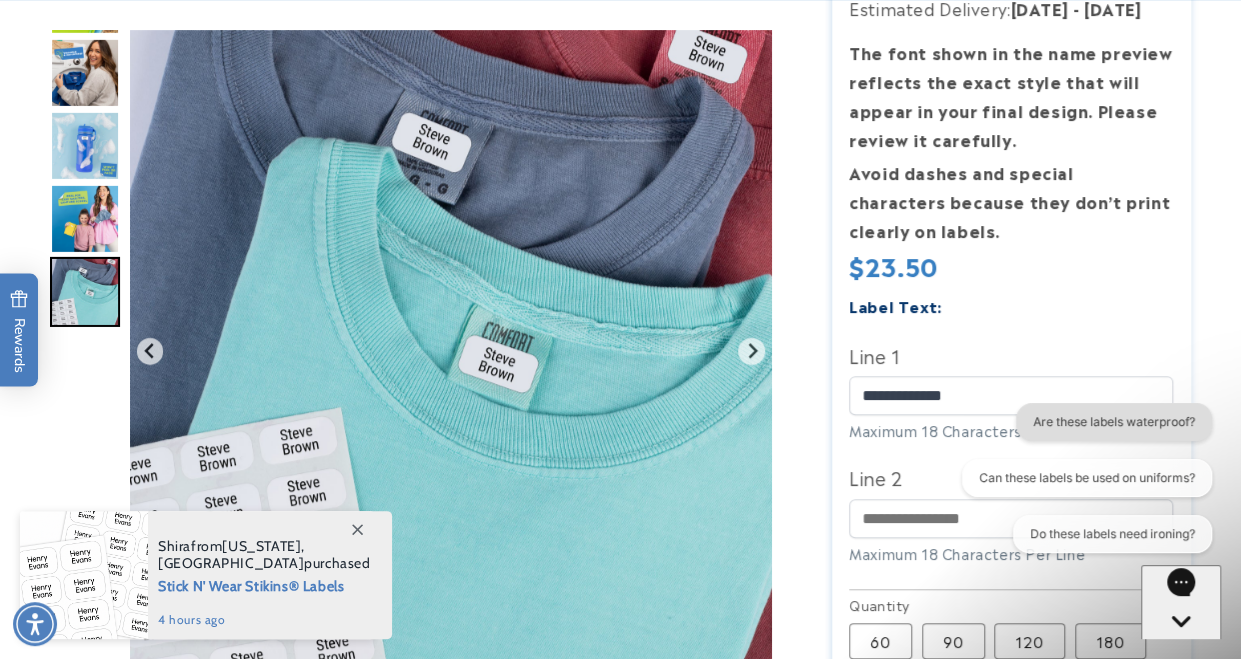 click on "Are these labels waterproof?" at bounding box center (1113, 422) 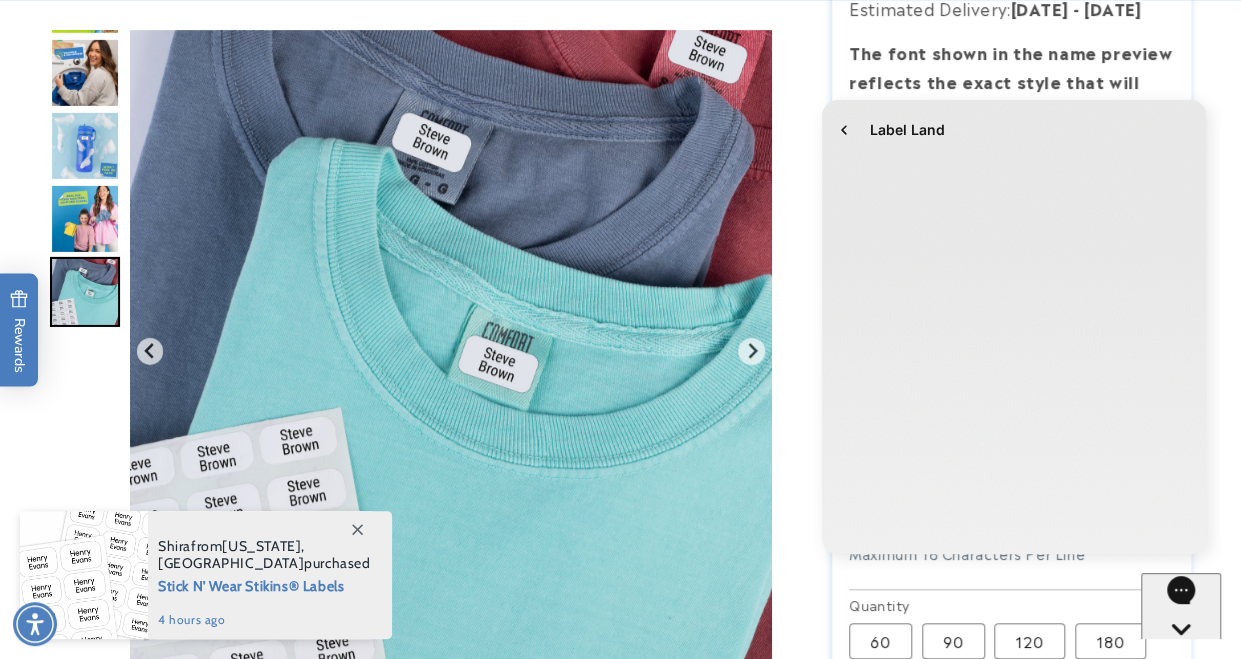 scroll, scrollTop: 0, scrollLeft: 0, axis: both 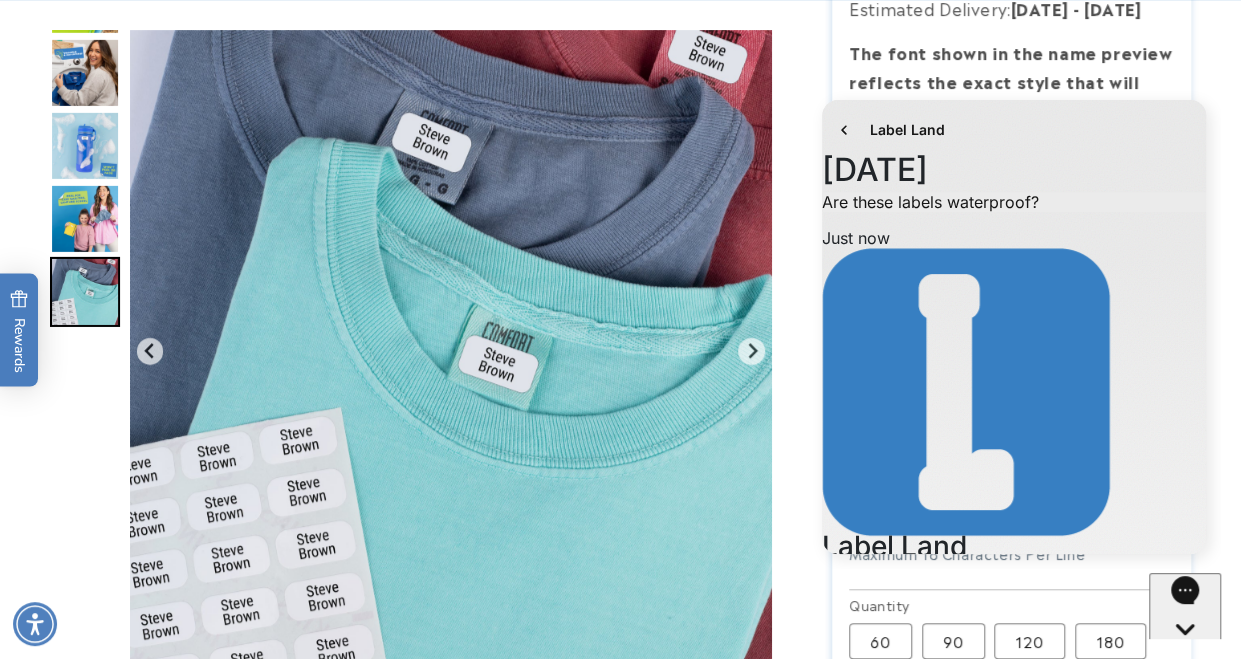 click 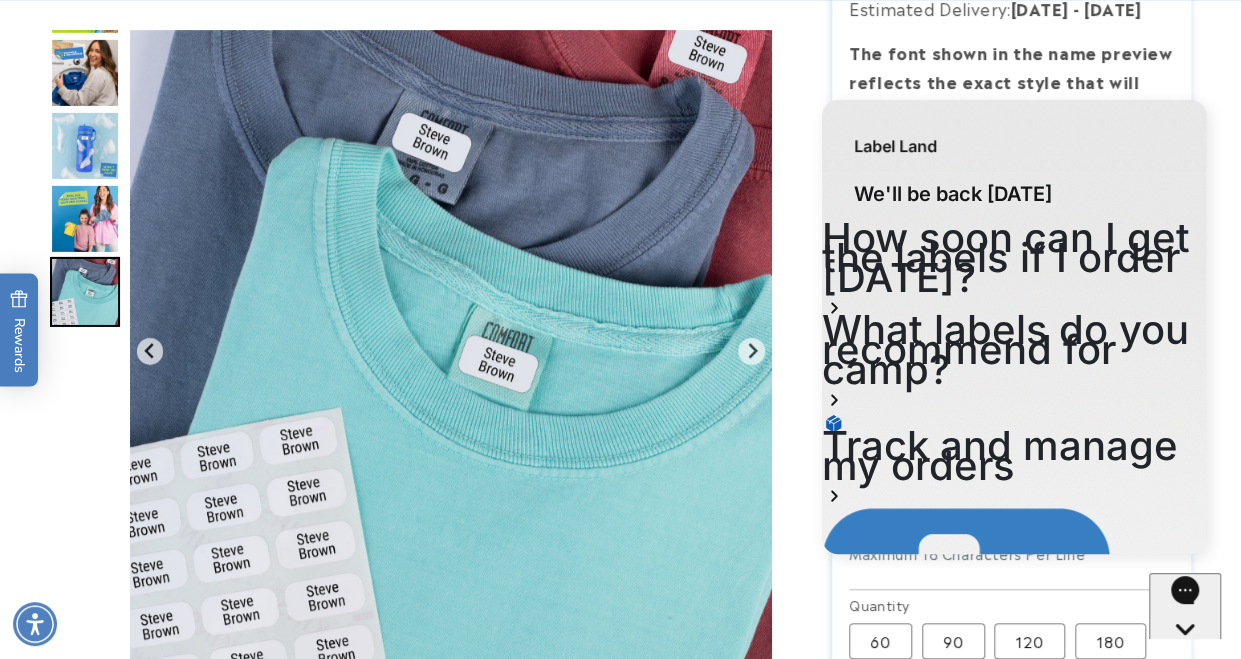 click at bounding box center (620, 1333) 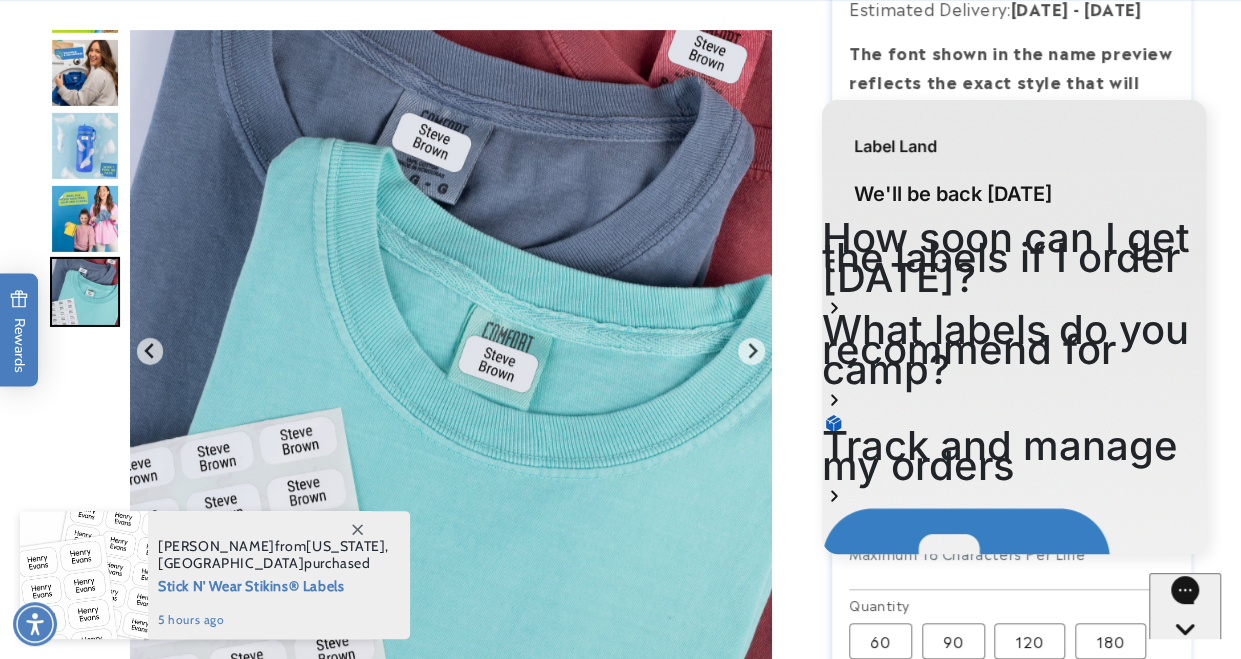 click at bounding box center [620, 467] 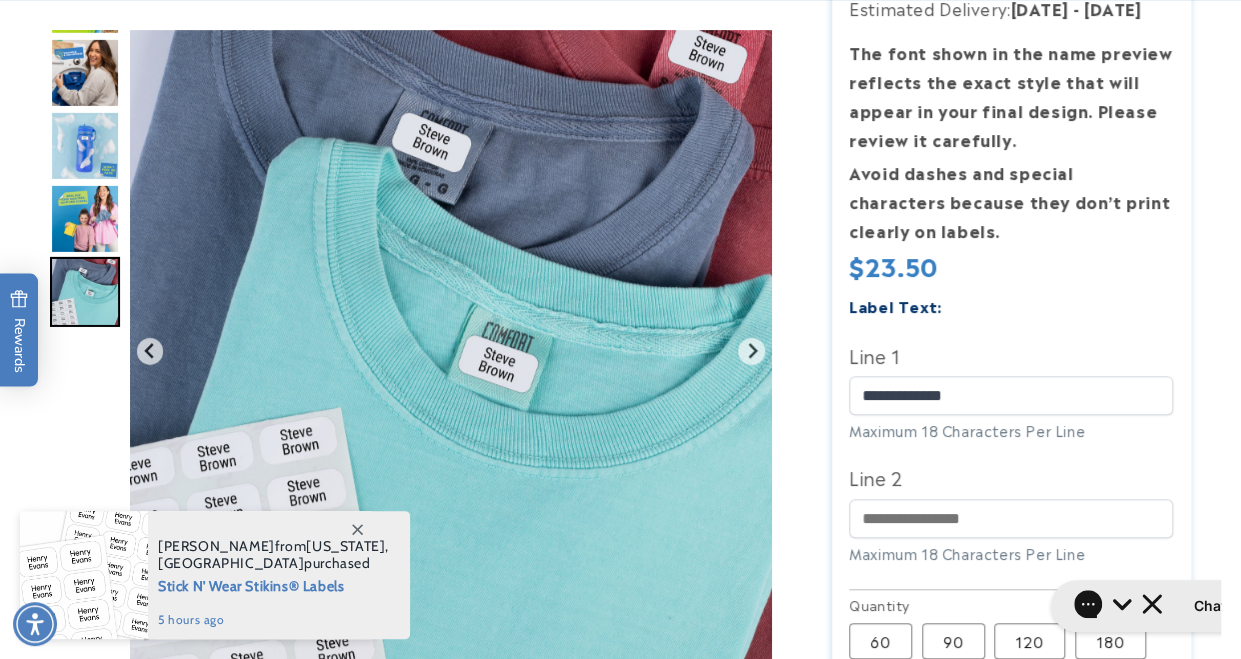 click on "Chat with us" at bounding box center [1167, 606] 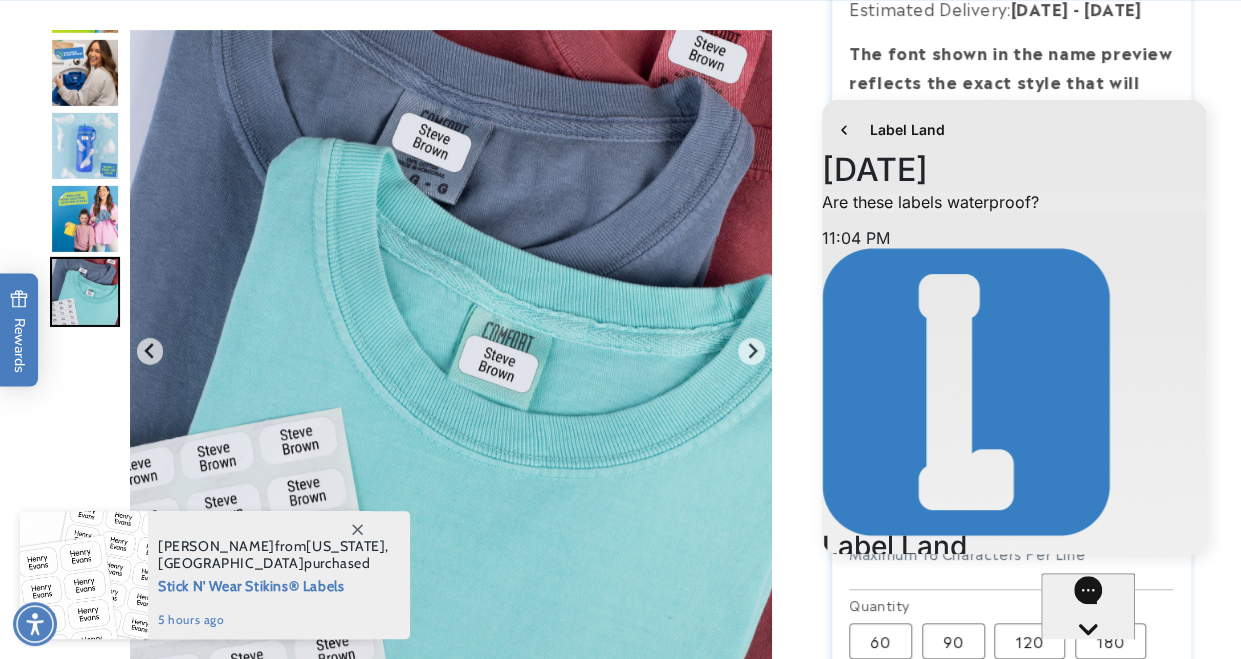 scroll, scrollTop: 76, scrollLeft: 0, axis: vertical 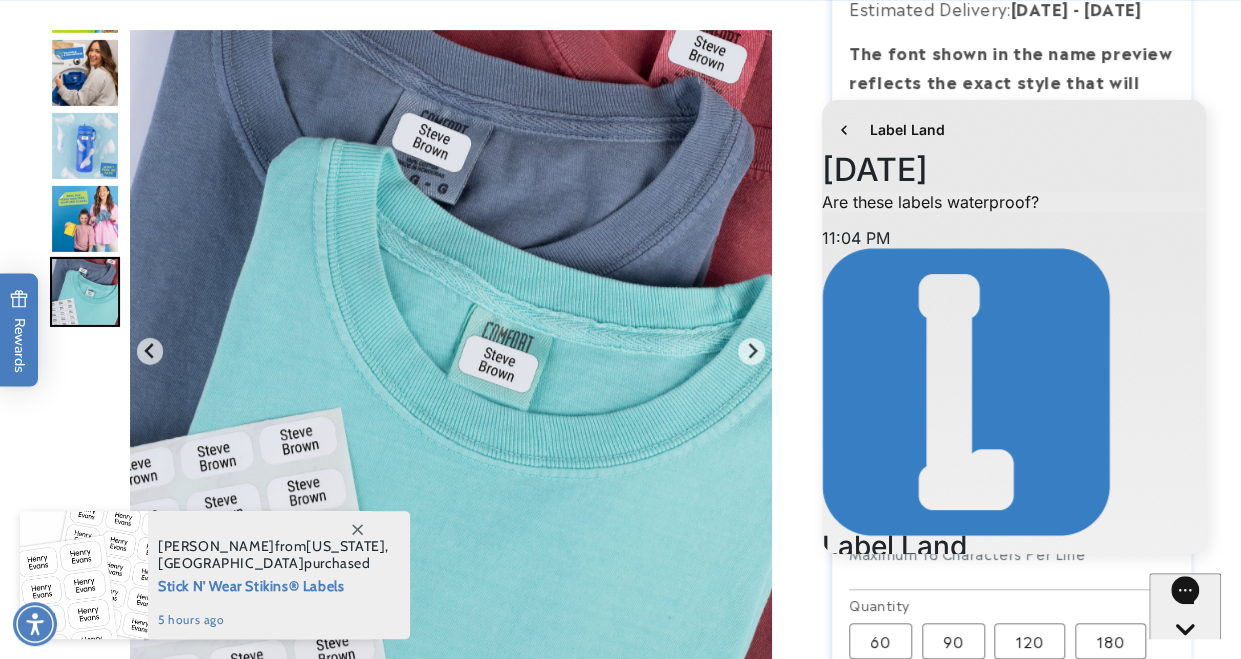 click 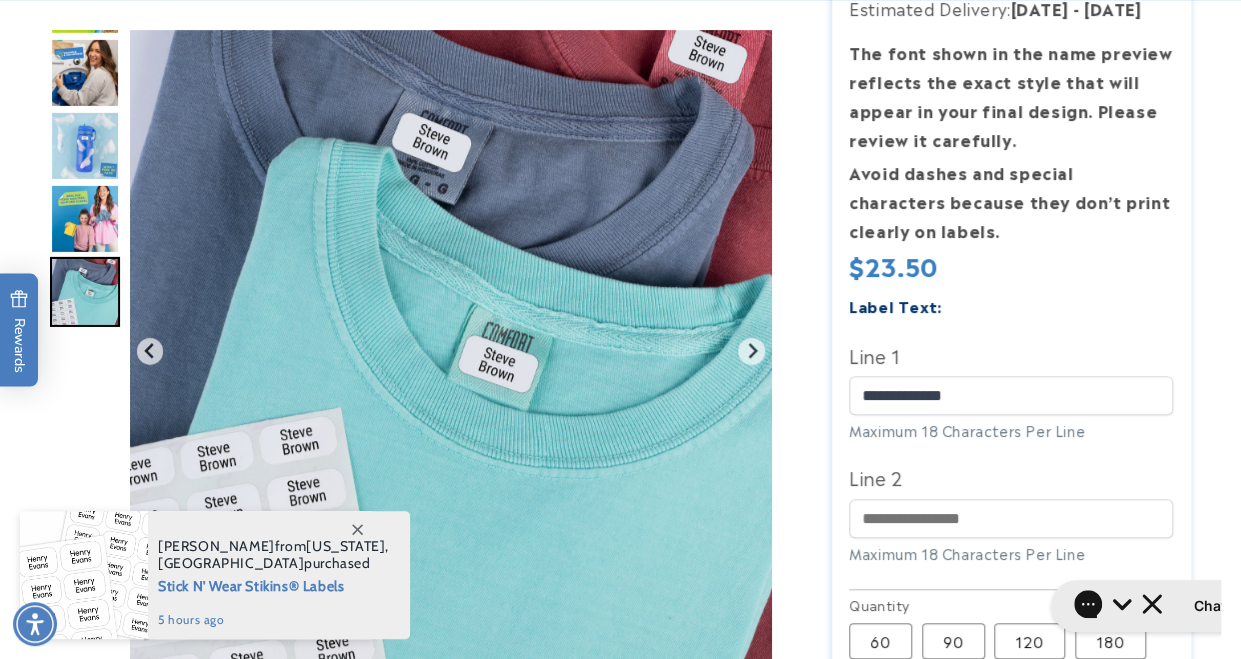 click at bounding box center (620, 467) 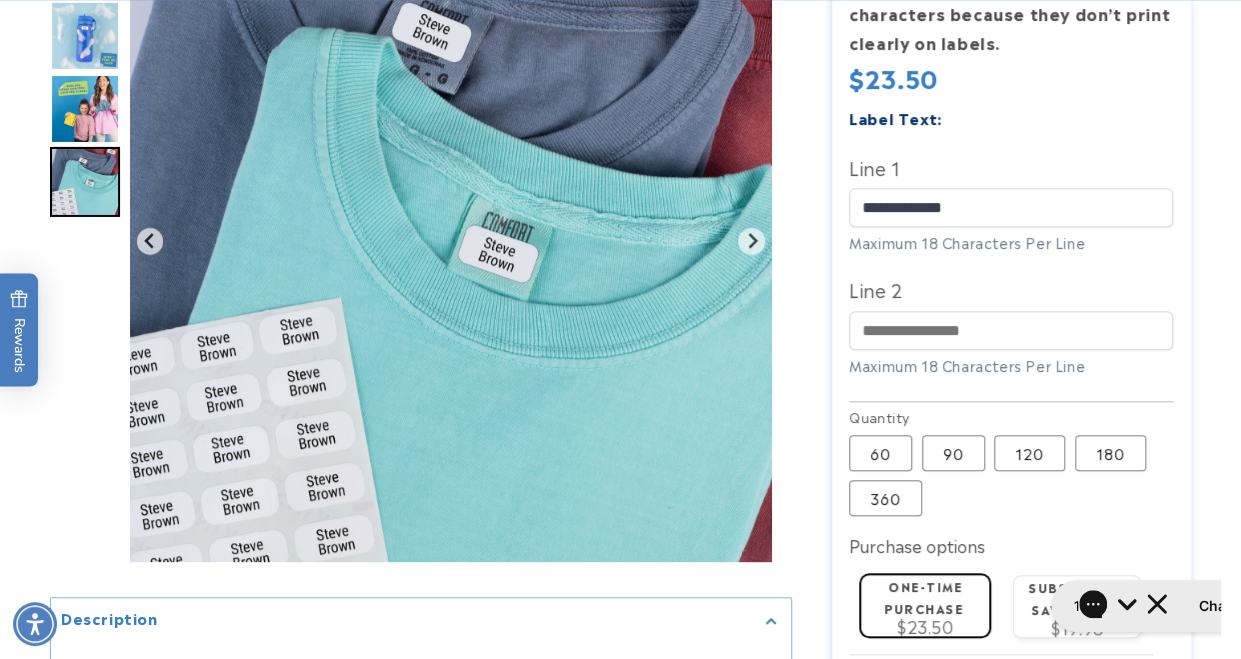 scroll, scrollTop: 632, scrollLeft: 0, axis: vertical 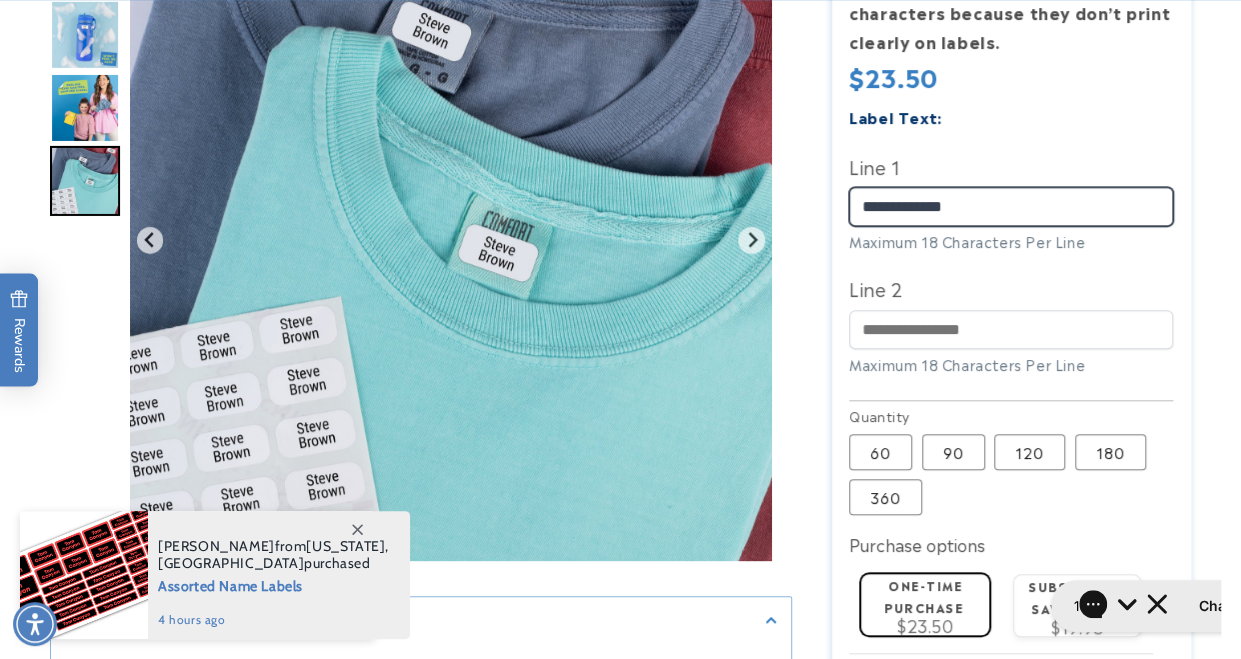 click on "**********" at bounding box center (1011, 206) 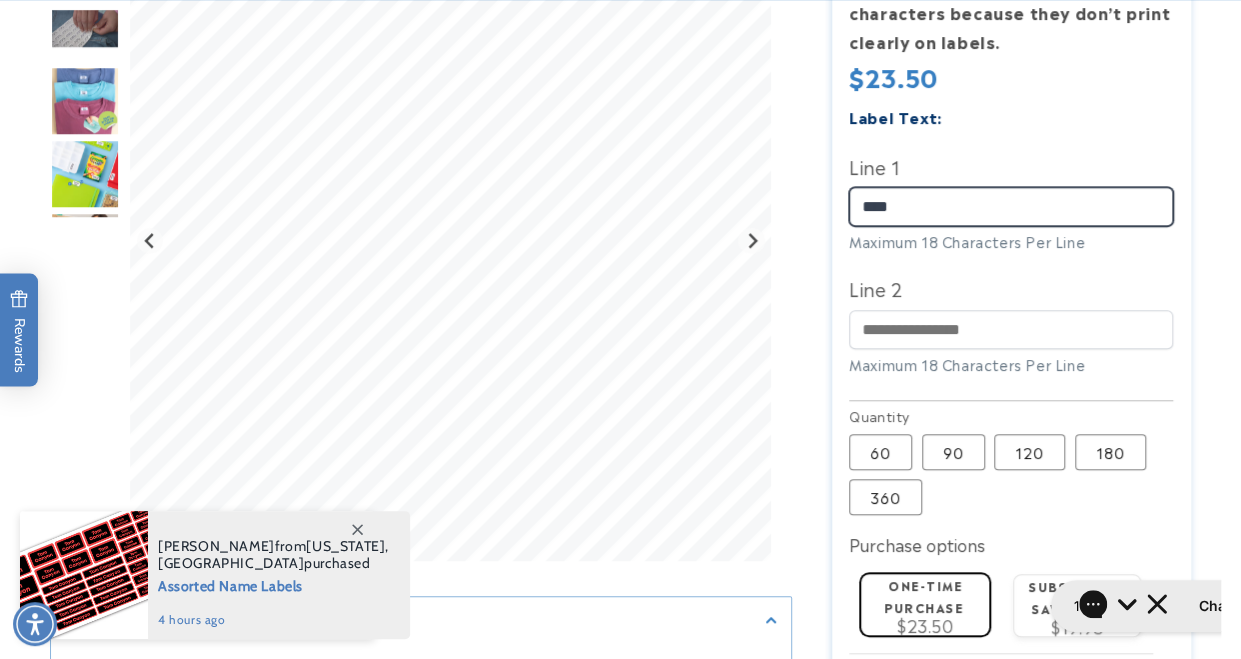 type on "****" 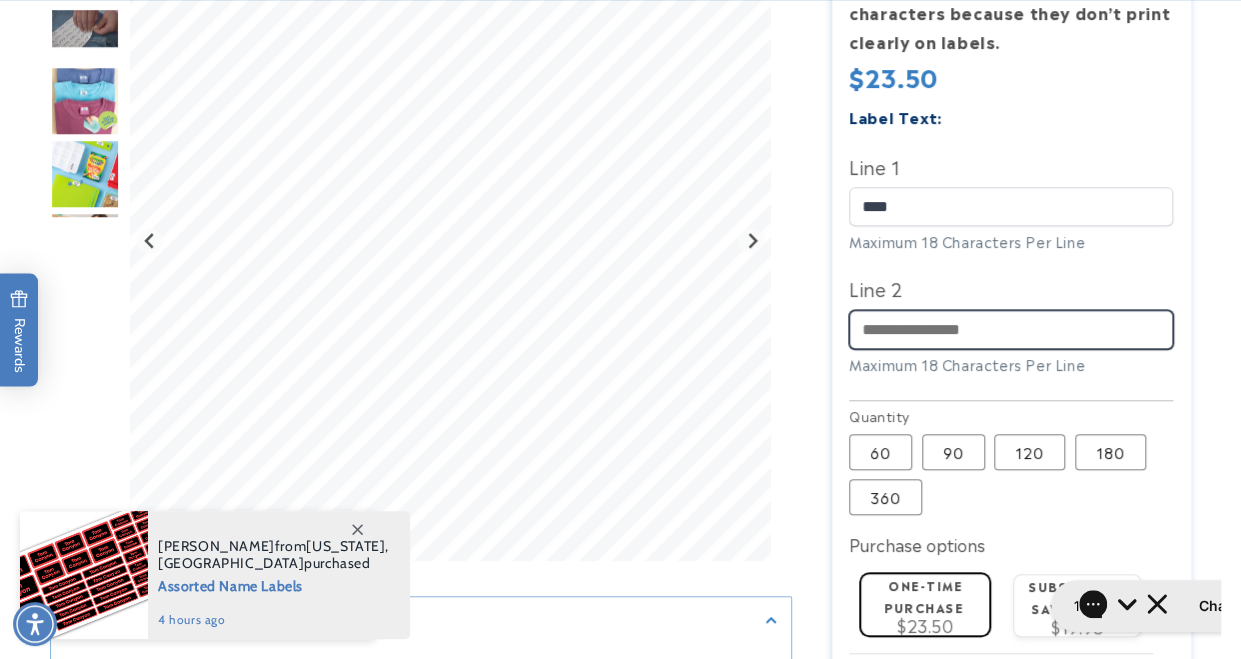 click on "Line 2" at bounding box center (1011, 329) 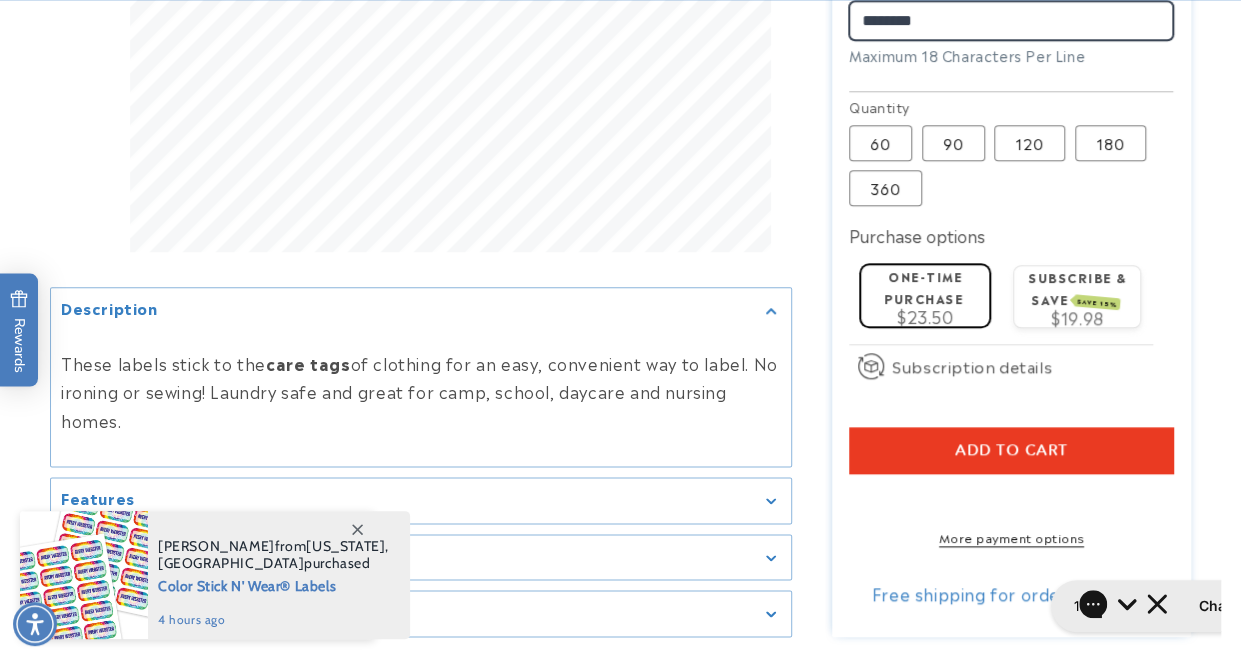 scroll, scrollTop: 942, scrollLeft: 0, axis: vertical 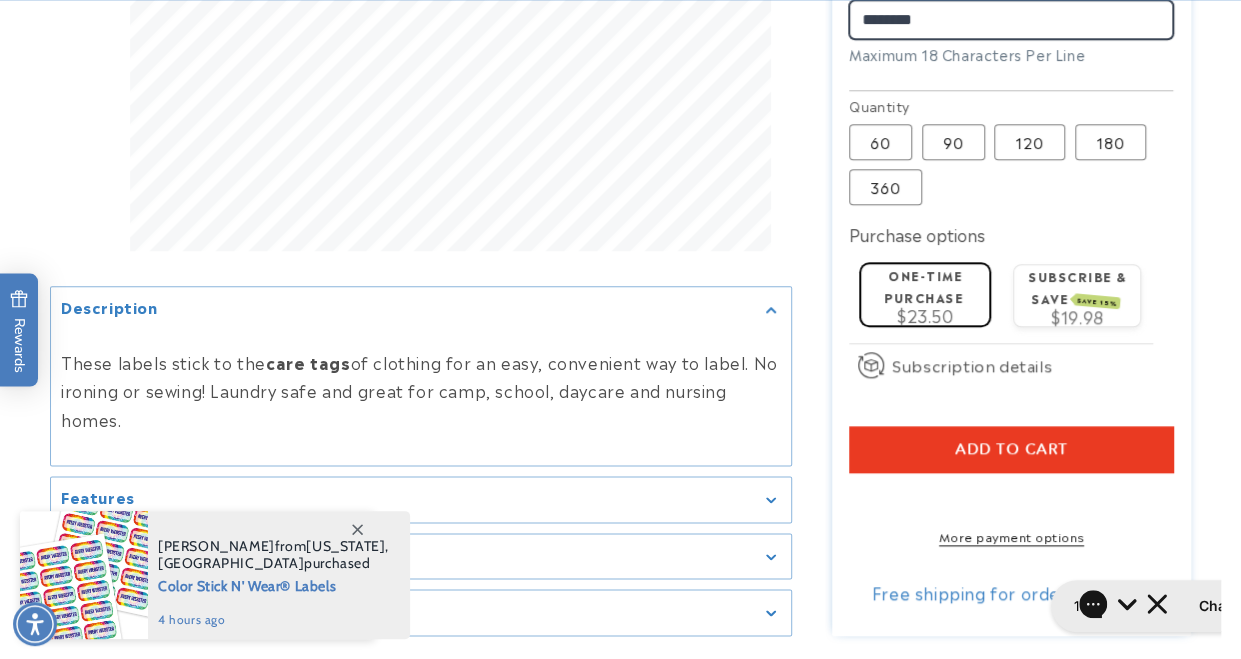 type on "********" 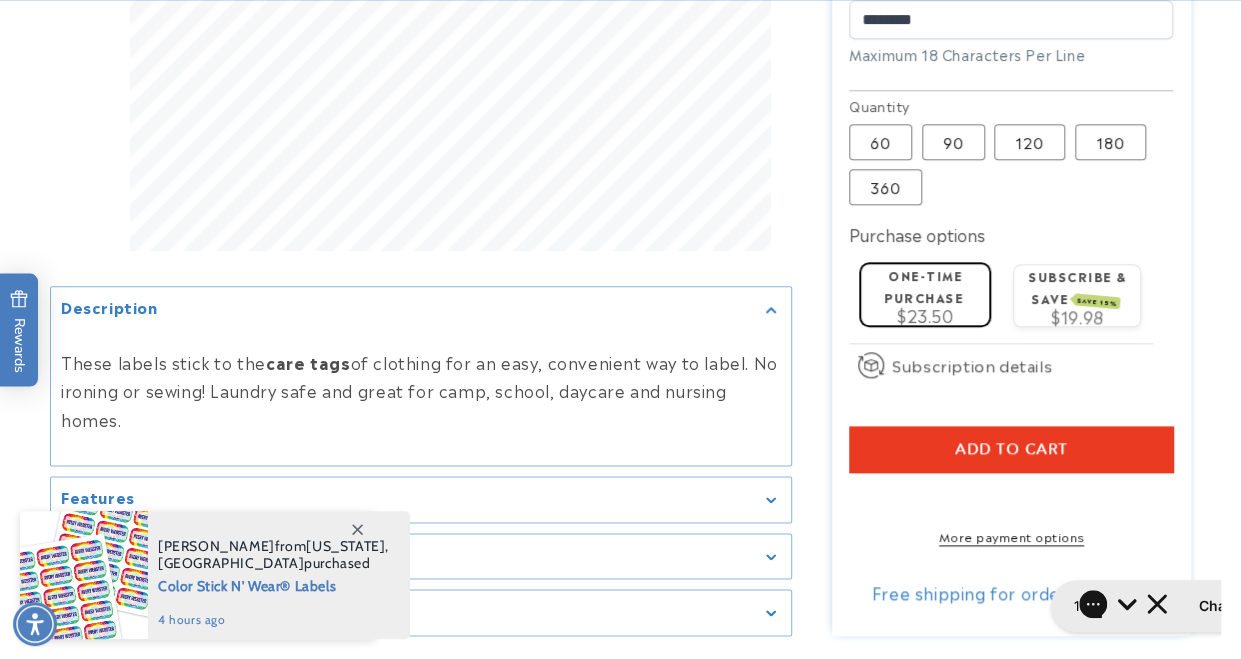 click on "Add to cart" at bounding box center (1011, 449) 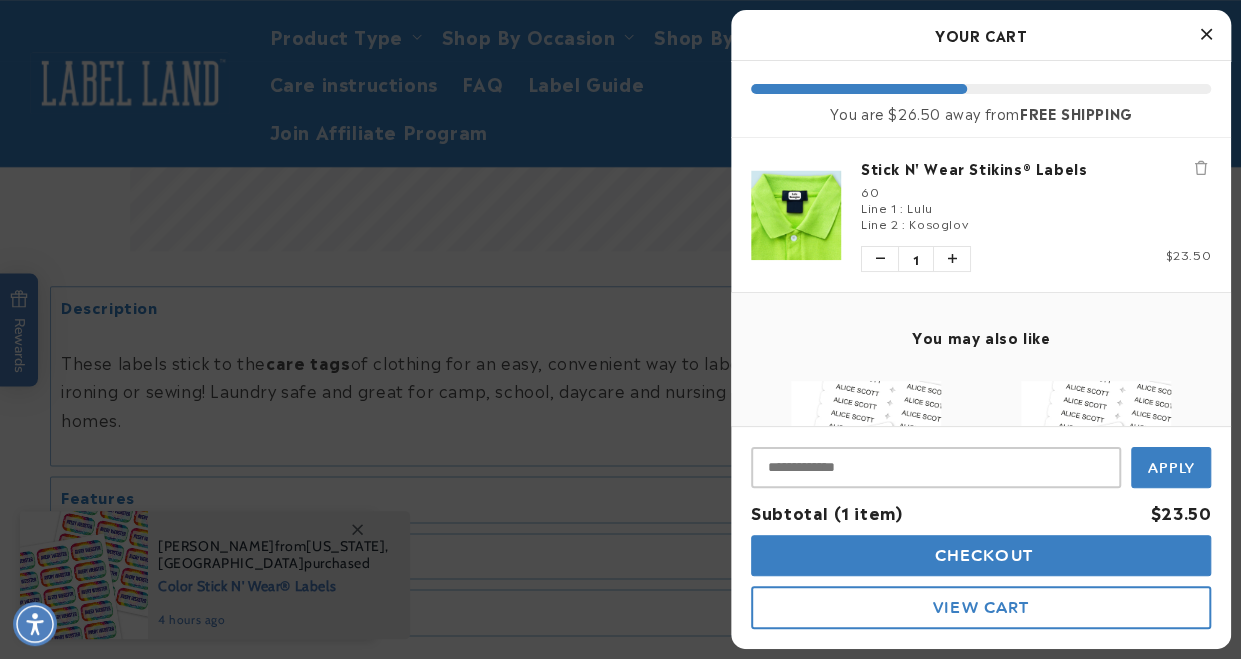 scroll, scrollTop: 886, scrollLeft: 0, axis: vertical 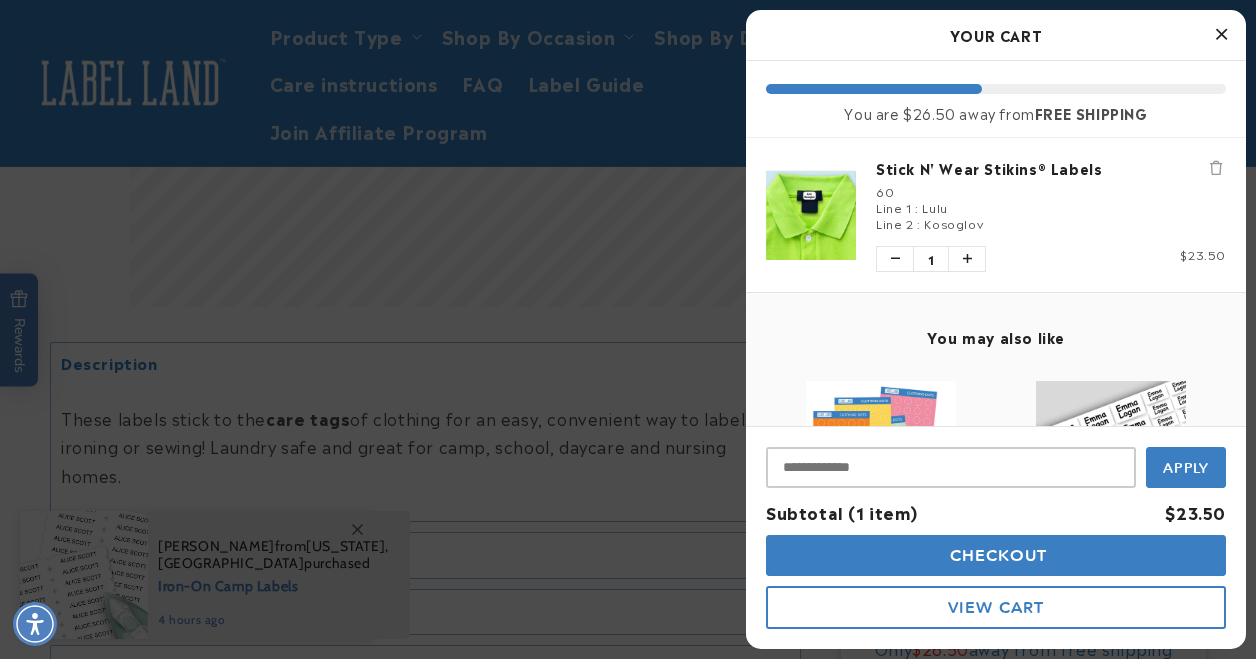 click at bounding box center (1221, 34) 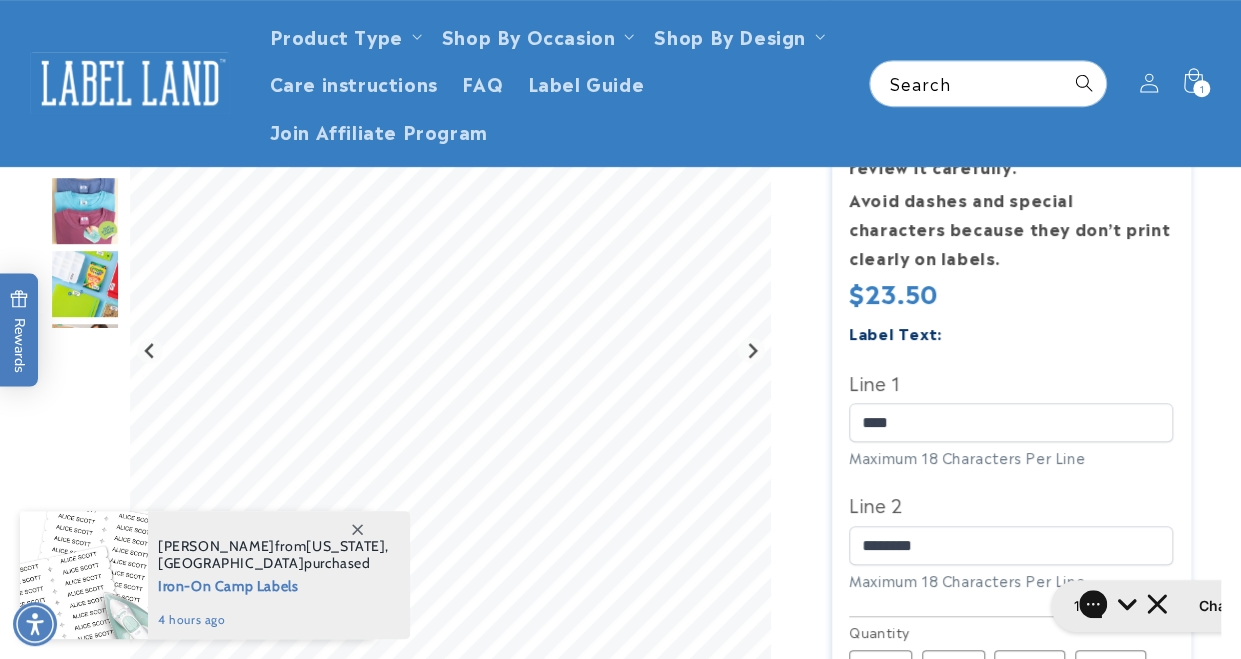 scroll, scrollTop: 412, scrollLeft: 0, axis: vertical 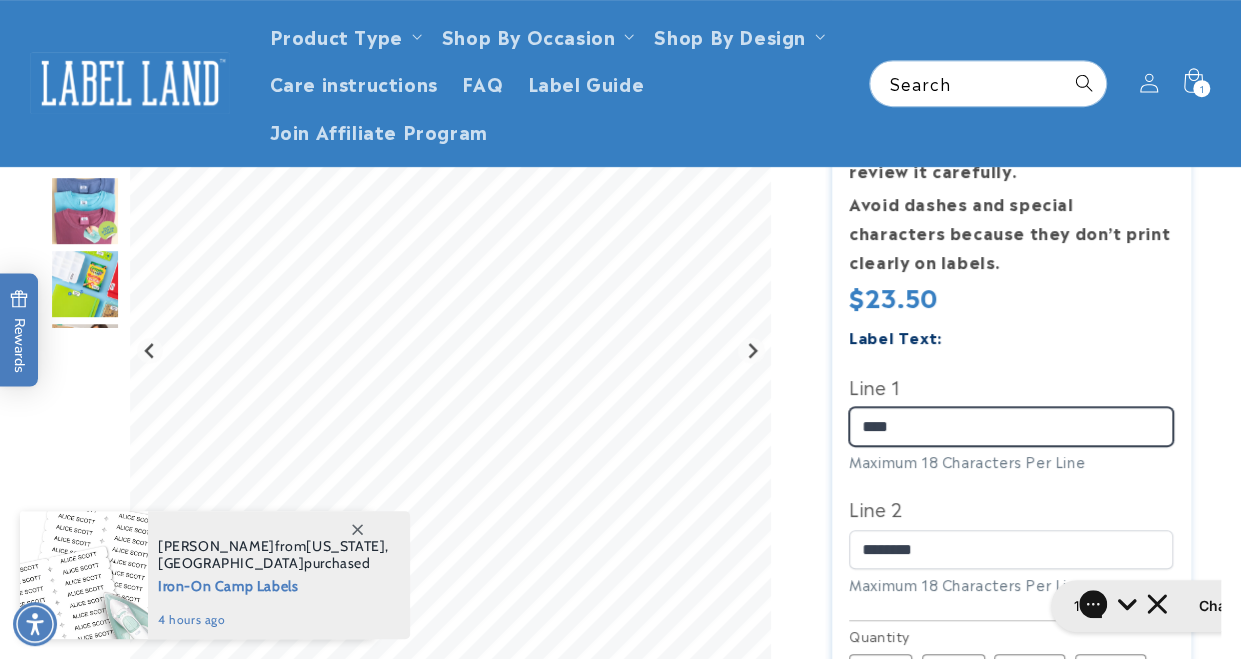 click on "****" at bounding box center [1011, 426] 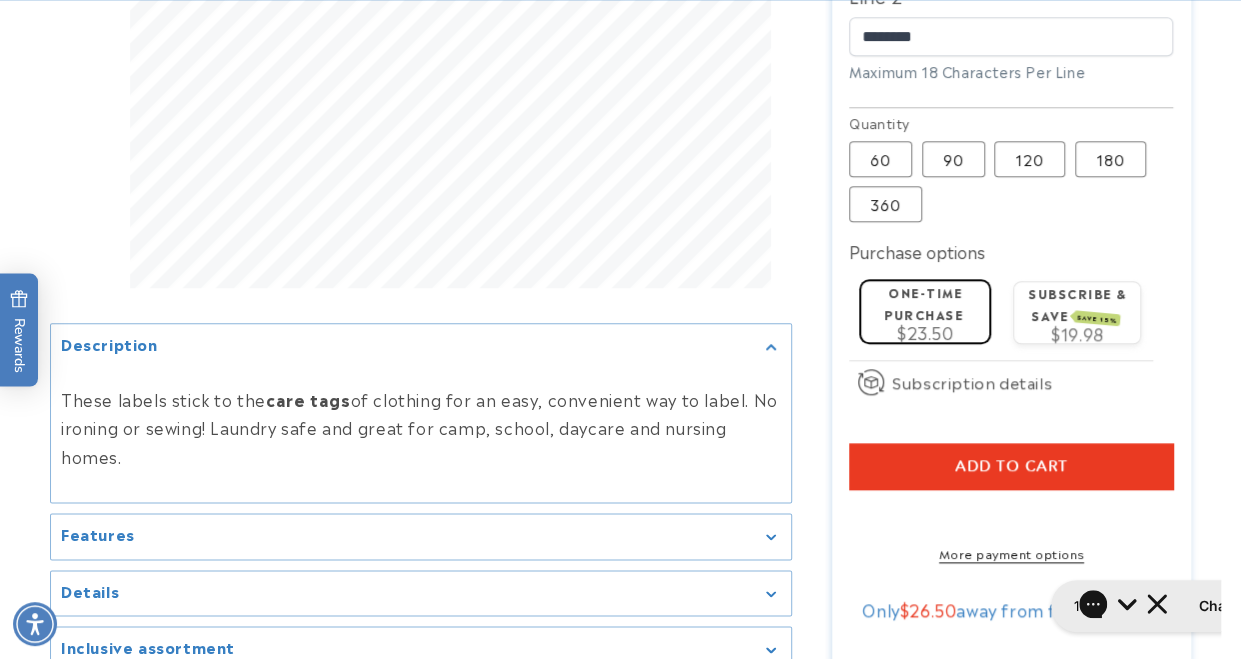 scroll, scrollTop: 926, scrollLeft: 0, axis: vertical 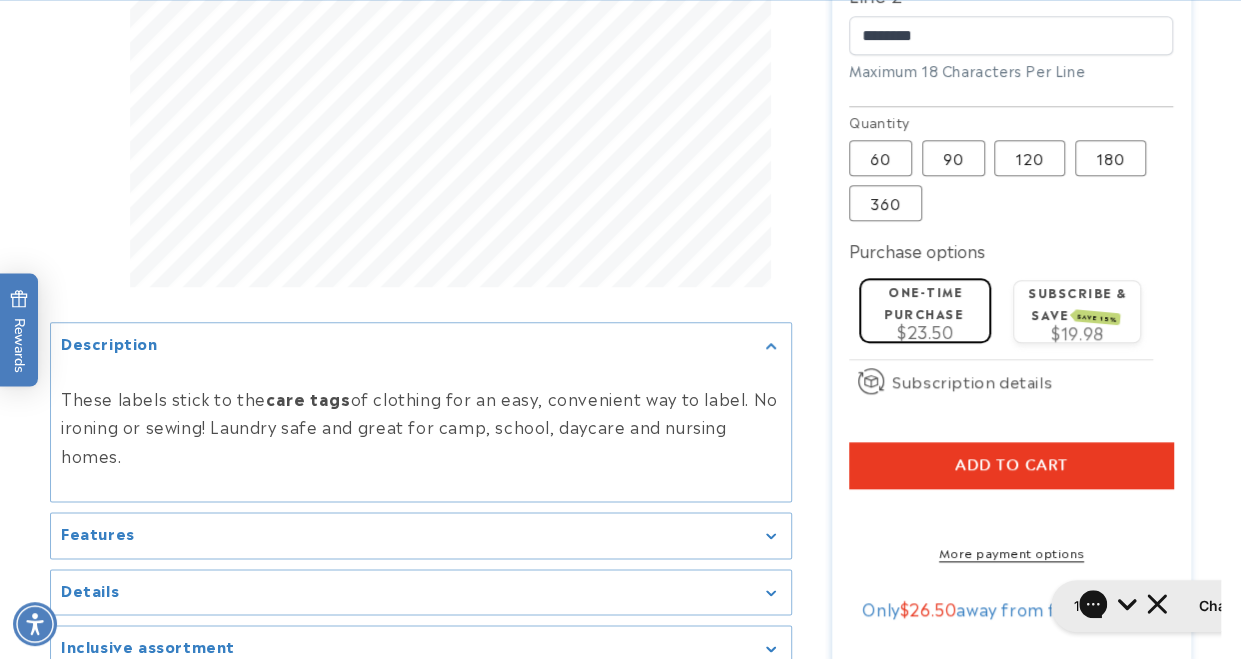 click on "Add to cart" at bounding box center [1011, 465] 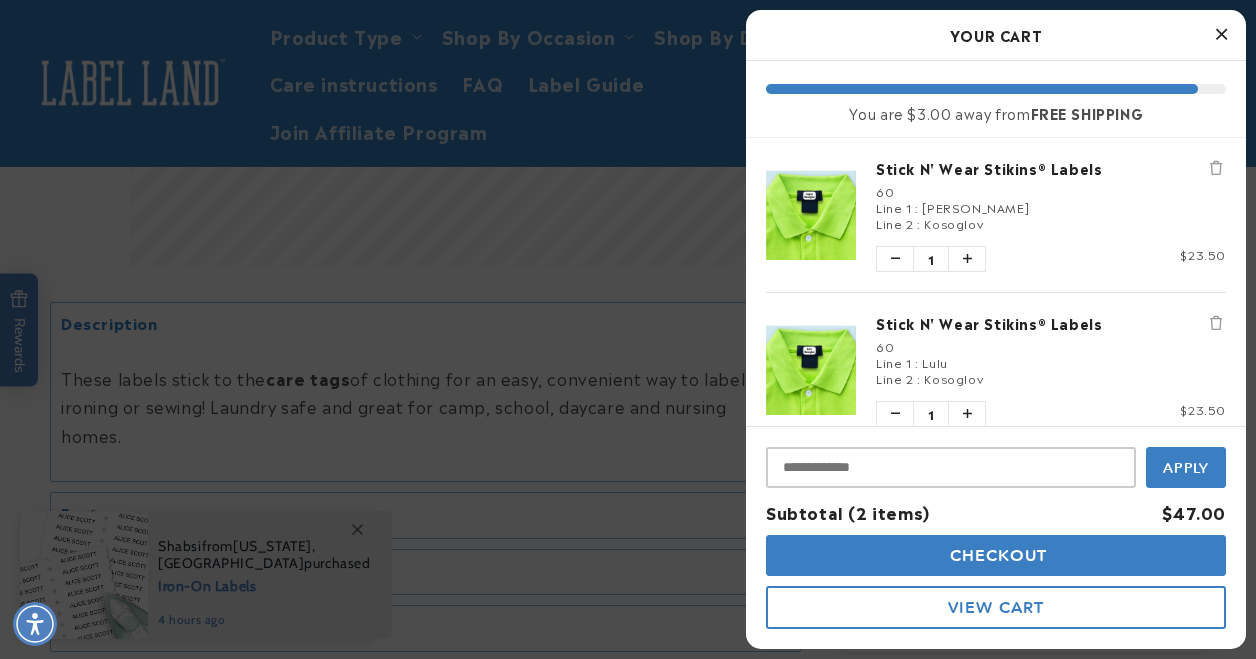 click at bounding box center (1221, 34) 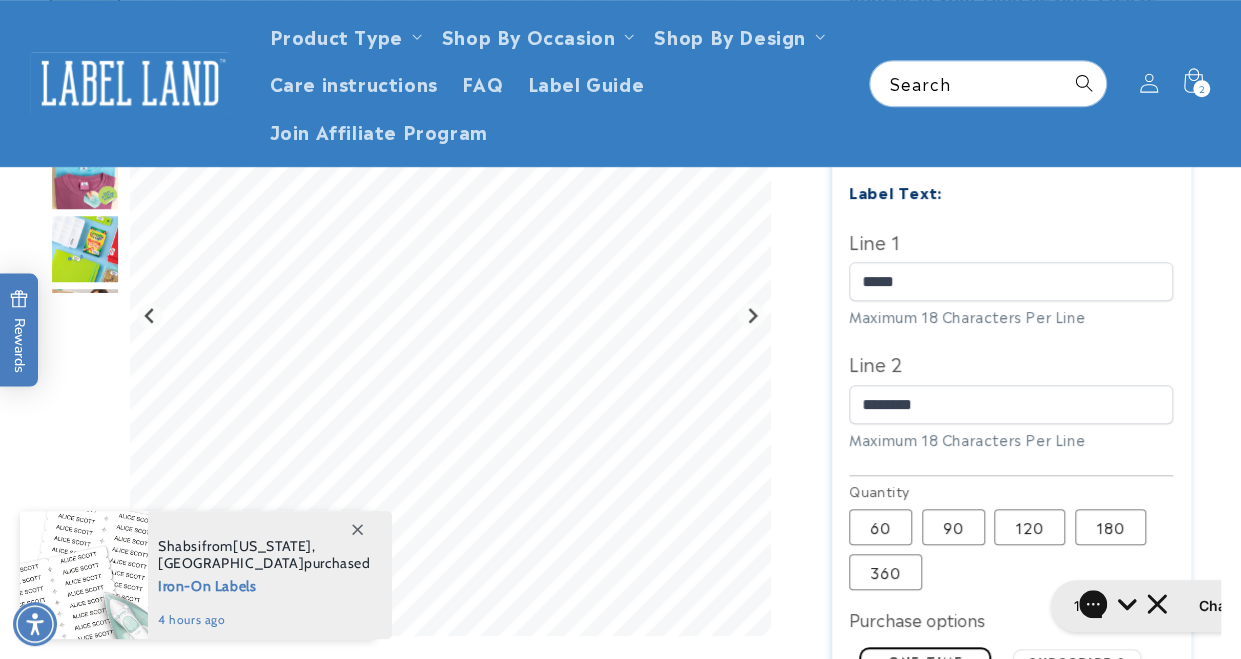 scroll, scrollTop: 517, scrollLeft: 0, axis: vertical 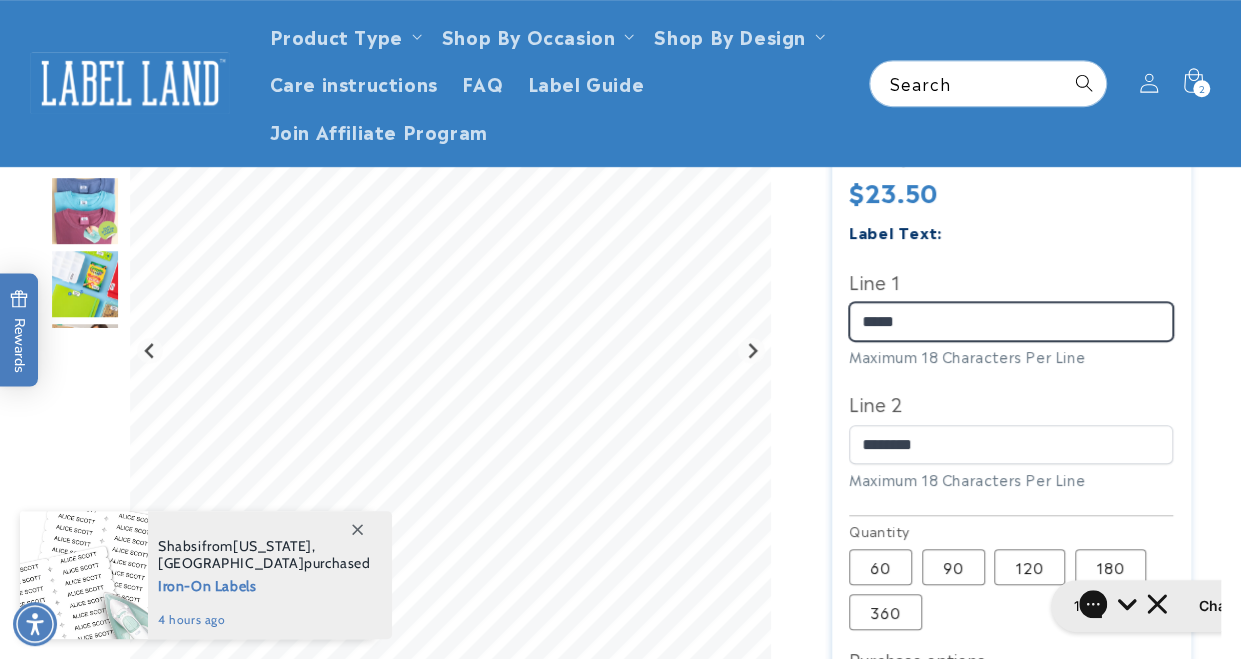 click on "*****" at bounding box center [1011, 321] 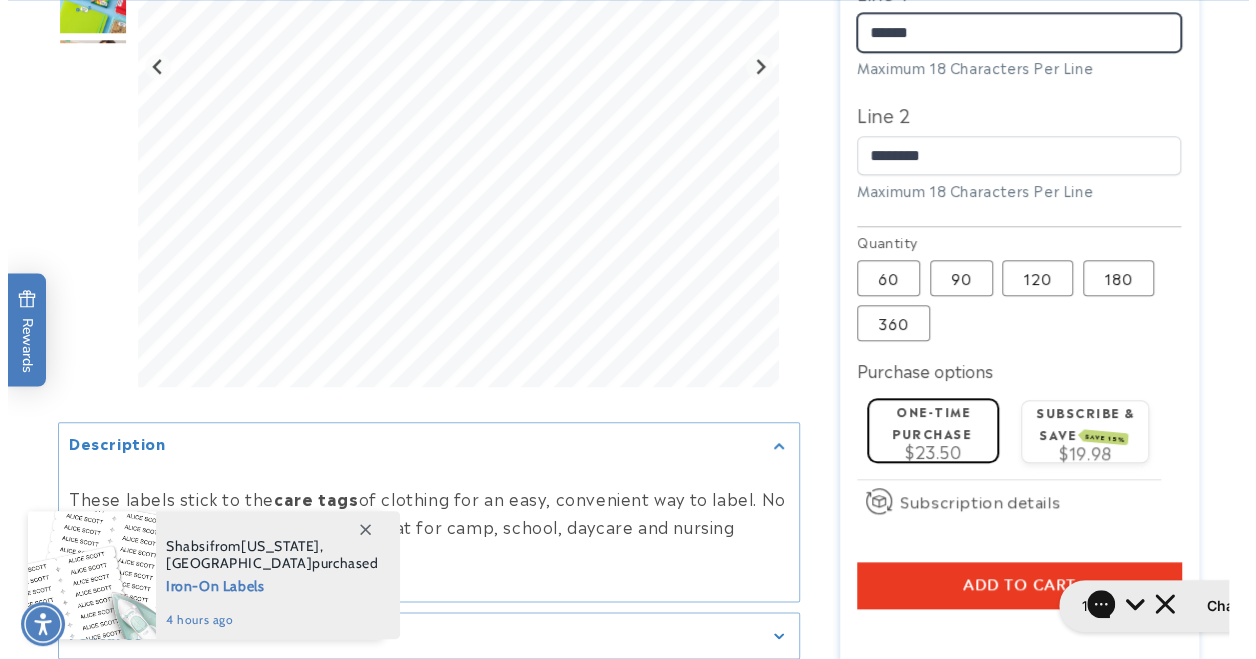 scroll, scrollTop: 807, scrollLeft: 0, axis: vertical 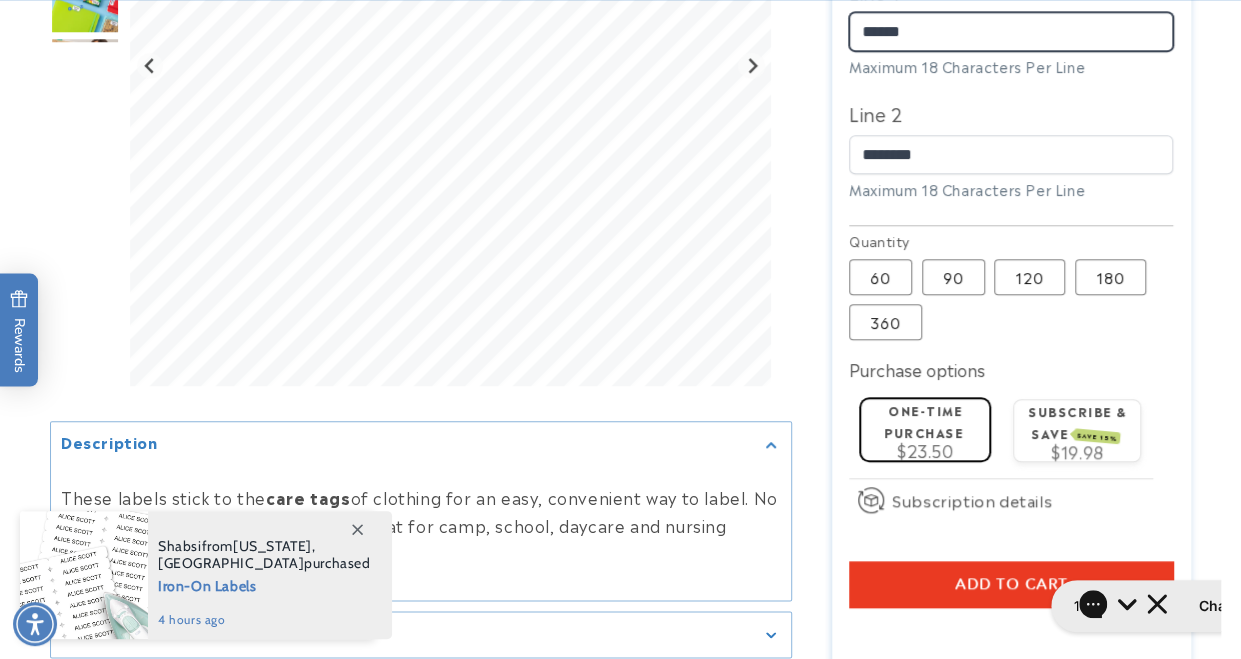 type on "******" 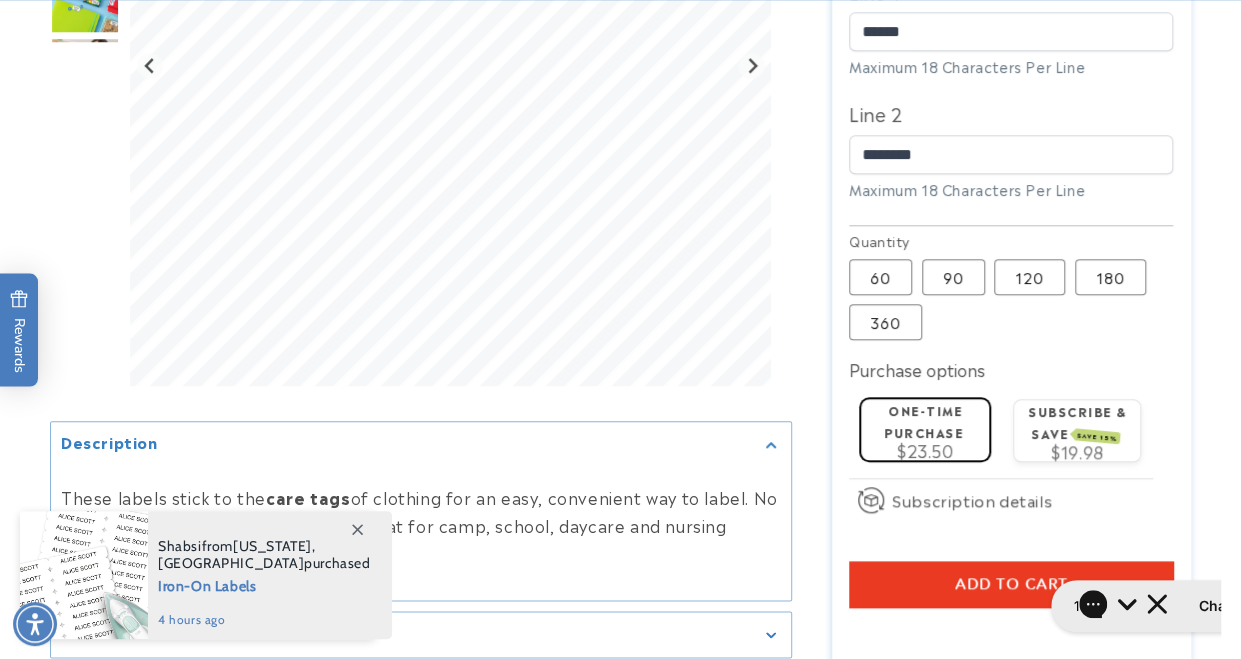 click on "Add to cart" at bounding box center [1011, 584] 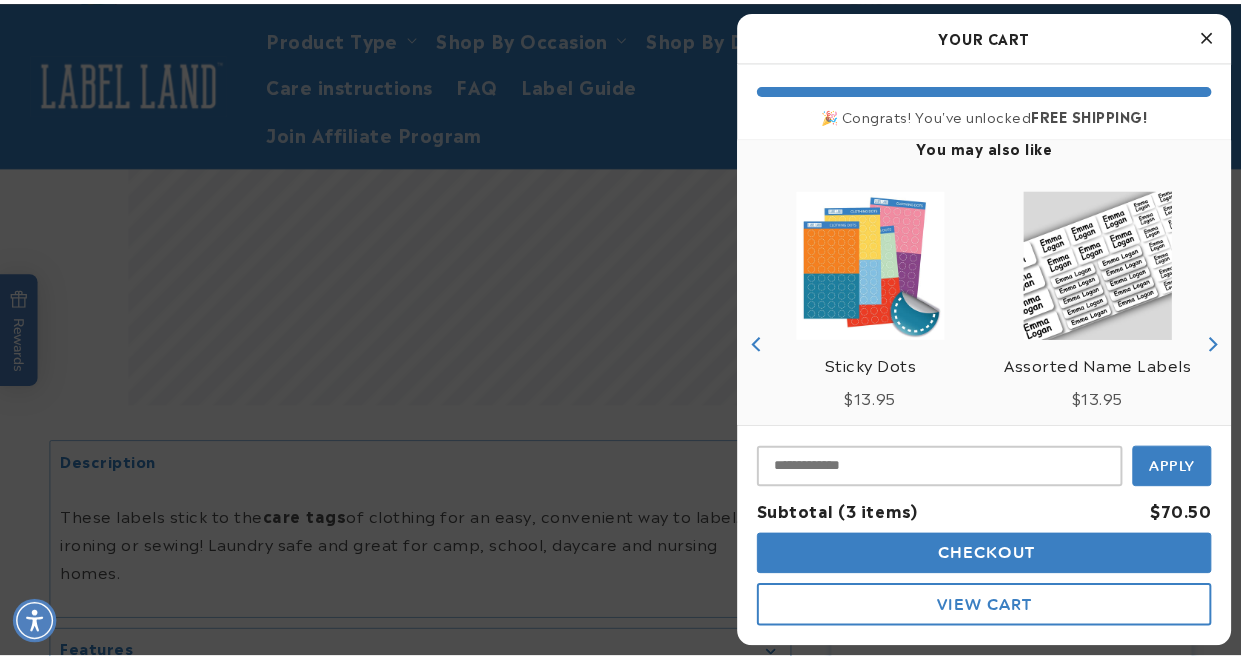 scroll, scrollTop: 502, scrollLeft: 0, axis: vertical 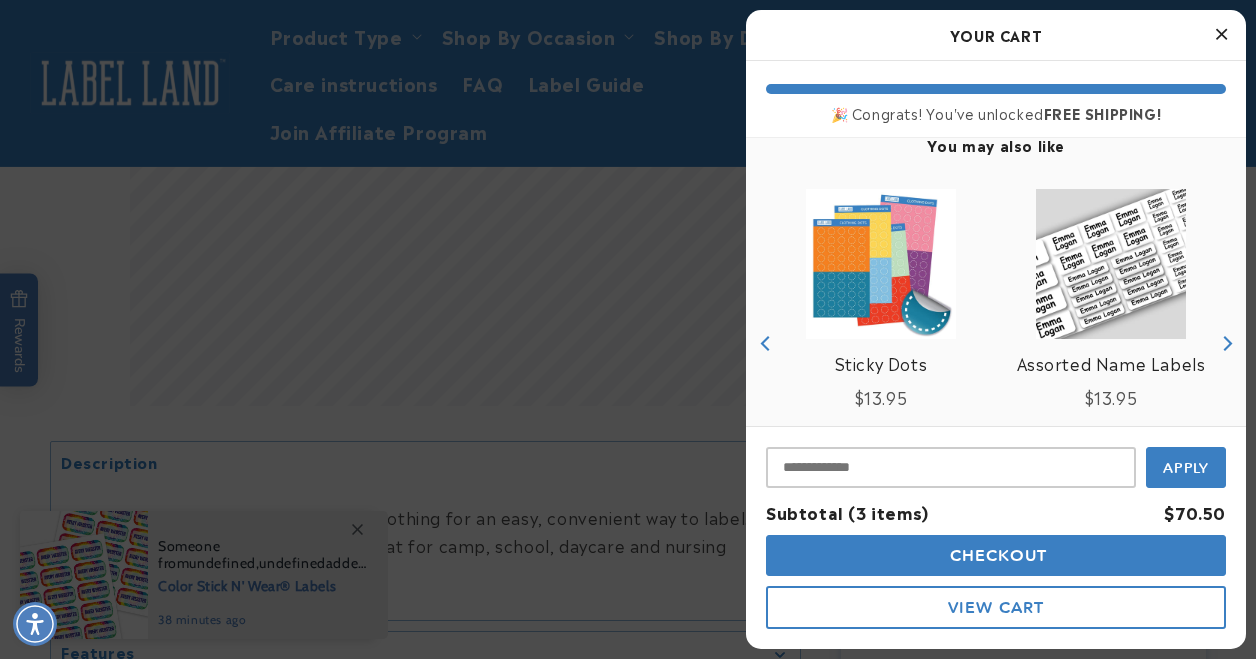 click at bounding box center [628, 329] 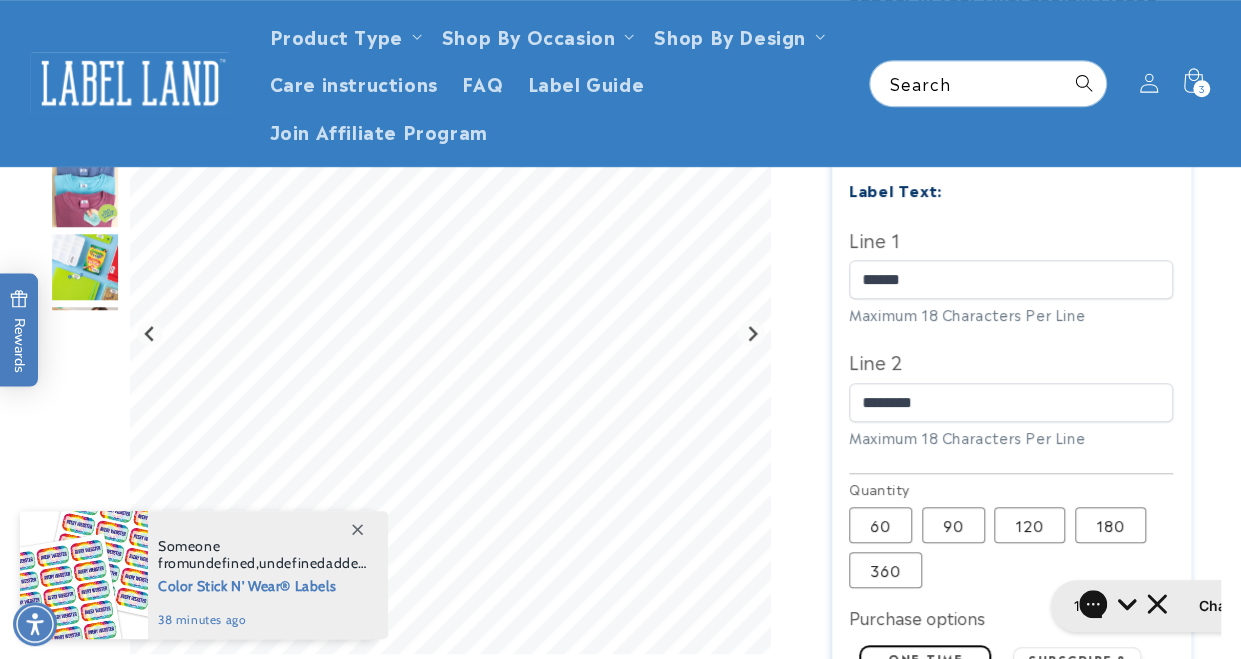 scroll, scrollTop: 556, scrollLeft: 0, axis: vertical 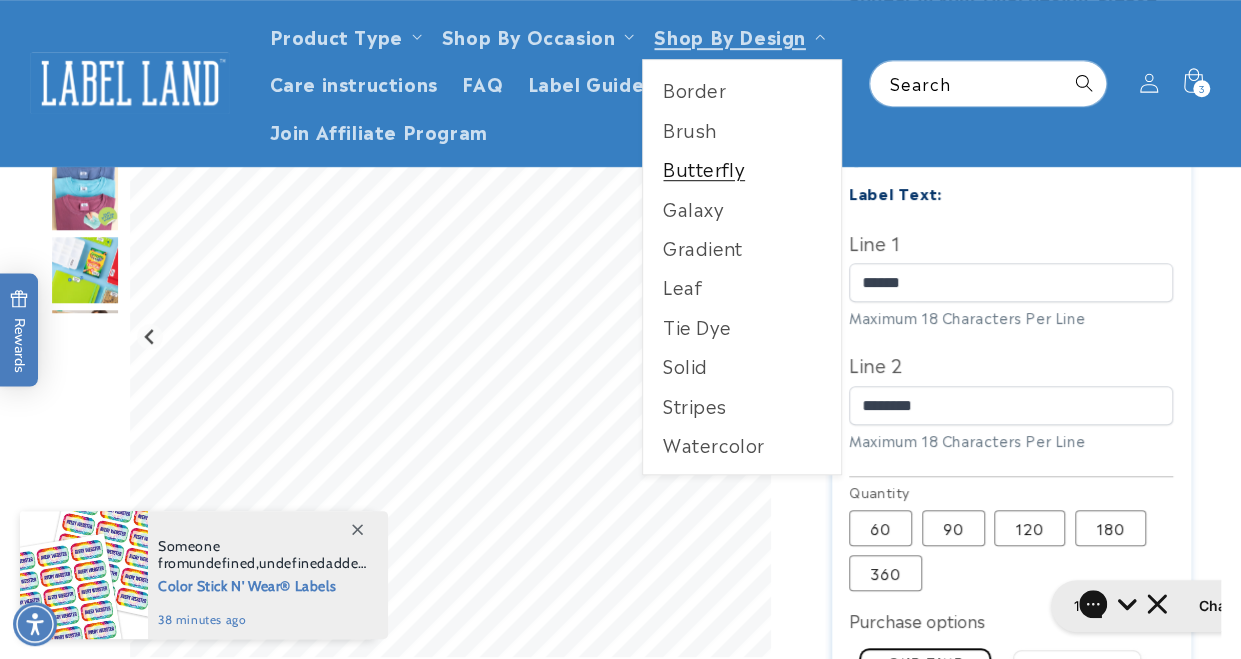 click on "Butterfly" at bounding box center (742, 168) 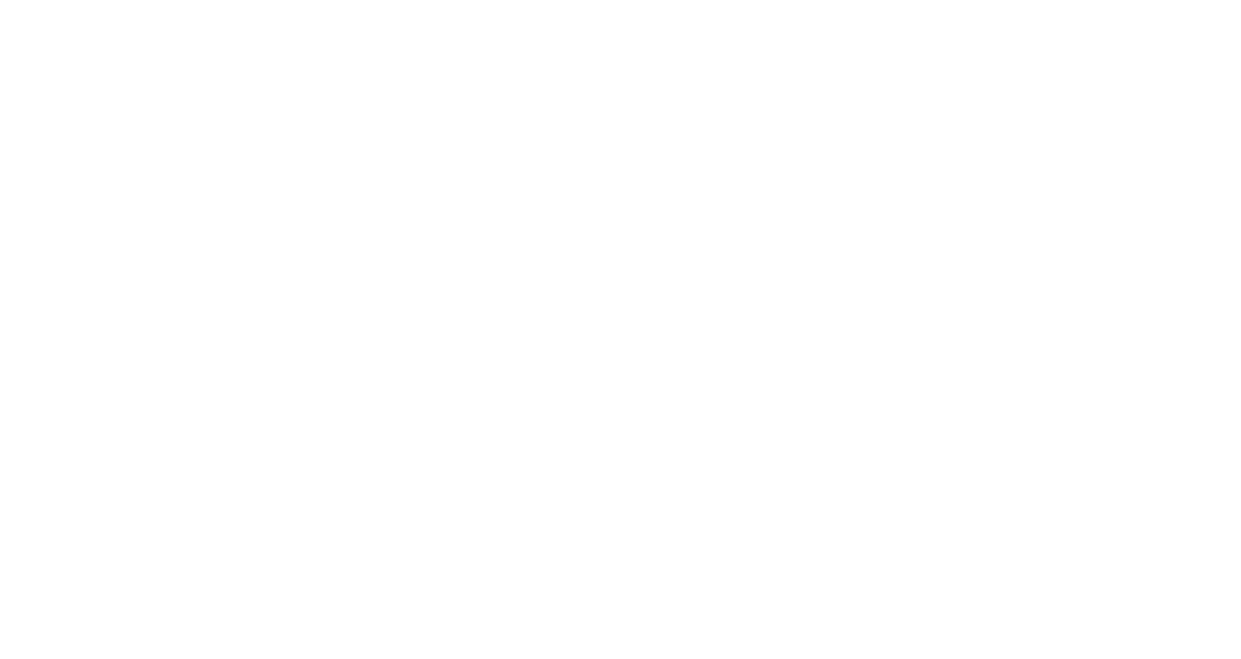 scroll, scrollTop: 0, scrollLeft: 0, axis: both 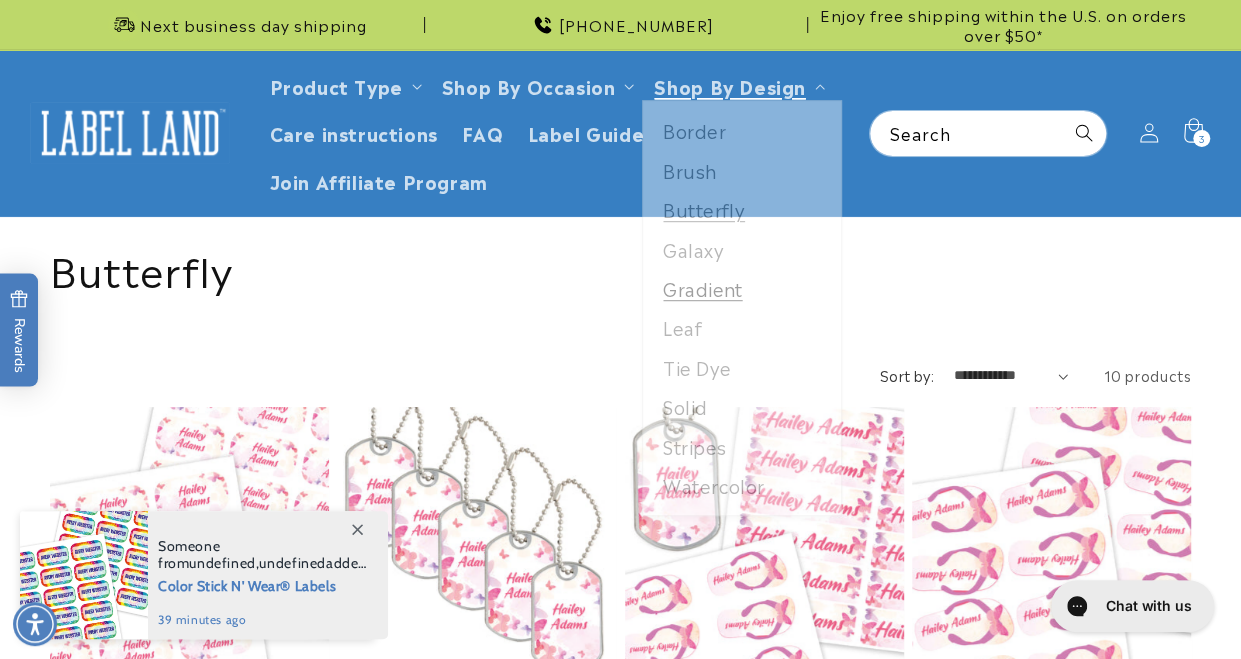 click on "Gradient" at bounding box center [742, 297] 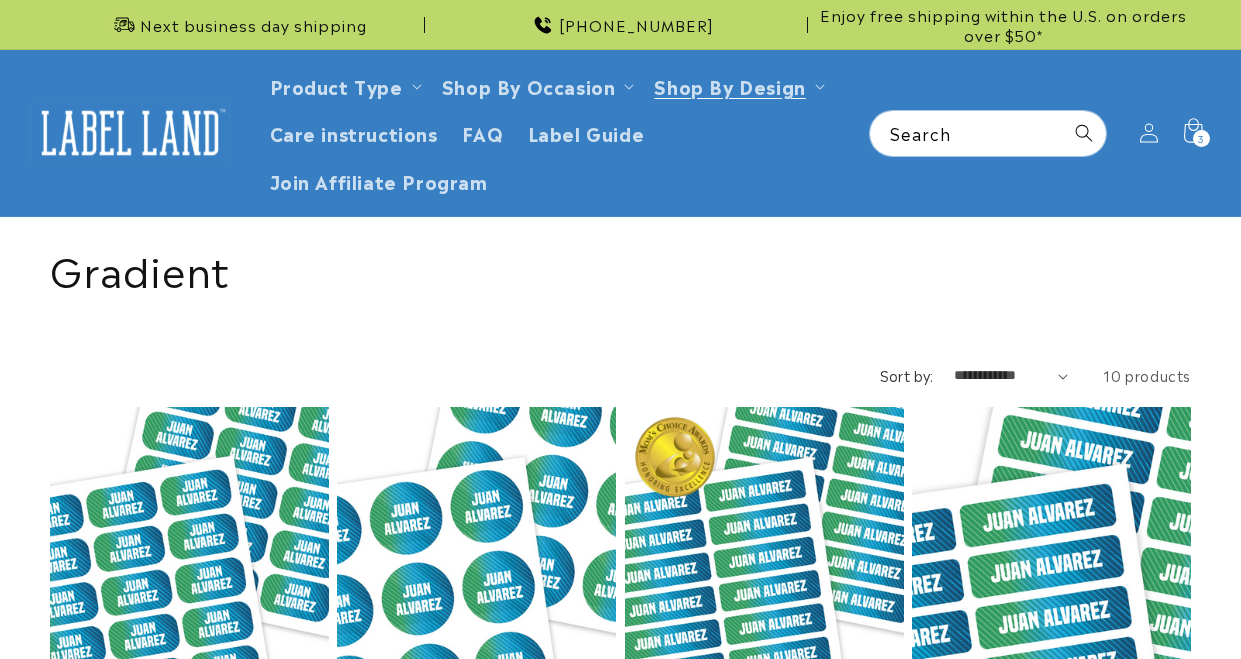scroll, scrollTop: 0, scrollLeft: 0, axis: both 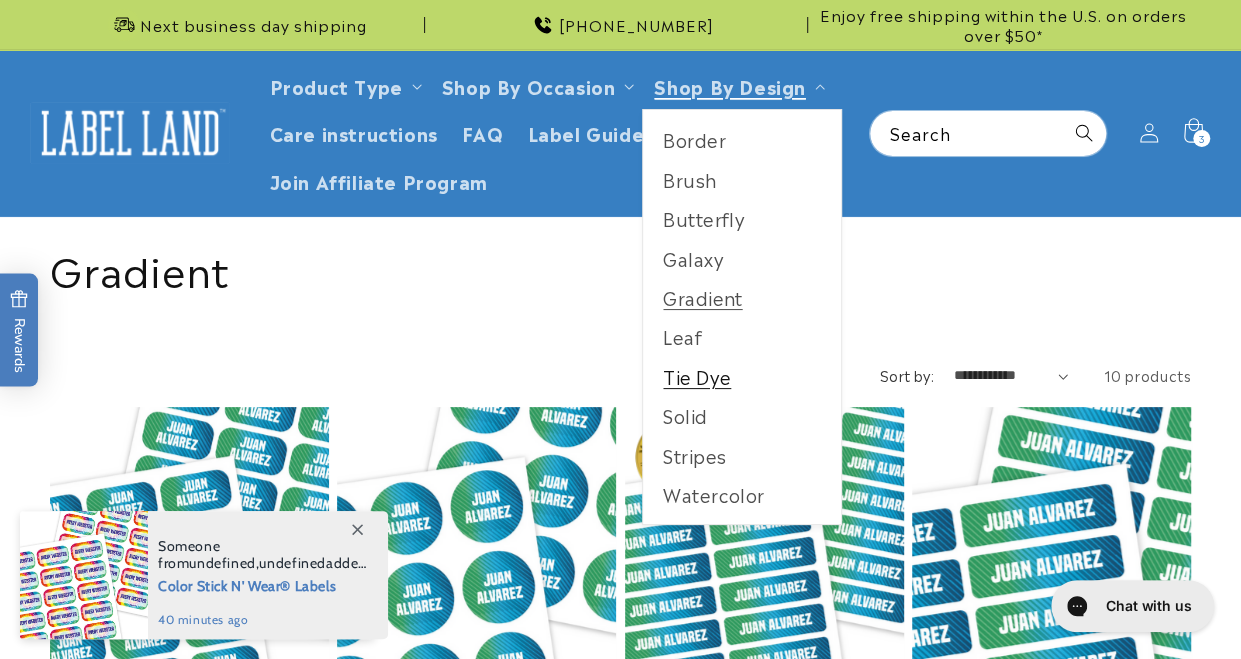 click on "Tie Dye" at bounding box center [742, 376] 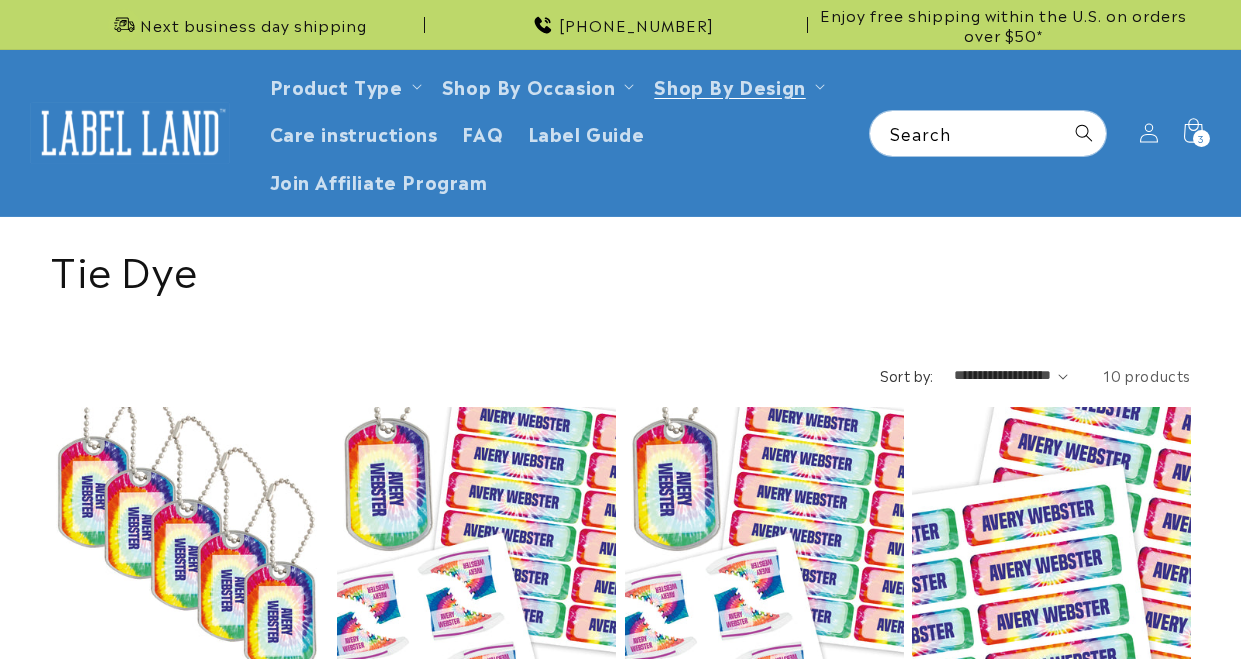 scroll, scrollTop: 0, scrollLeft: 0, axis: both 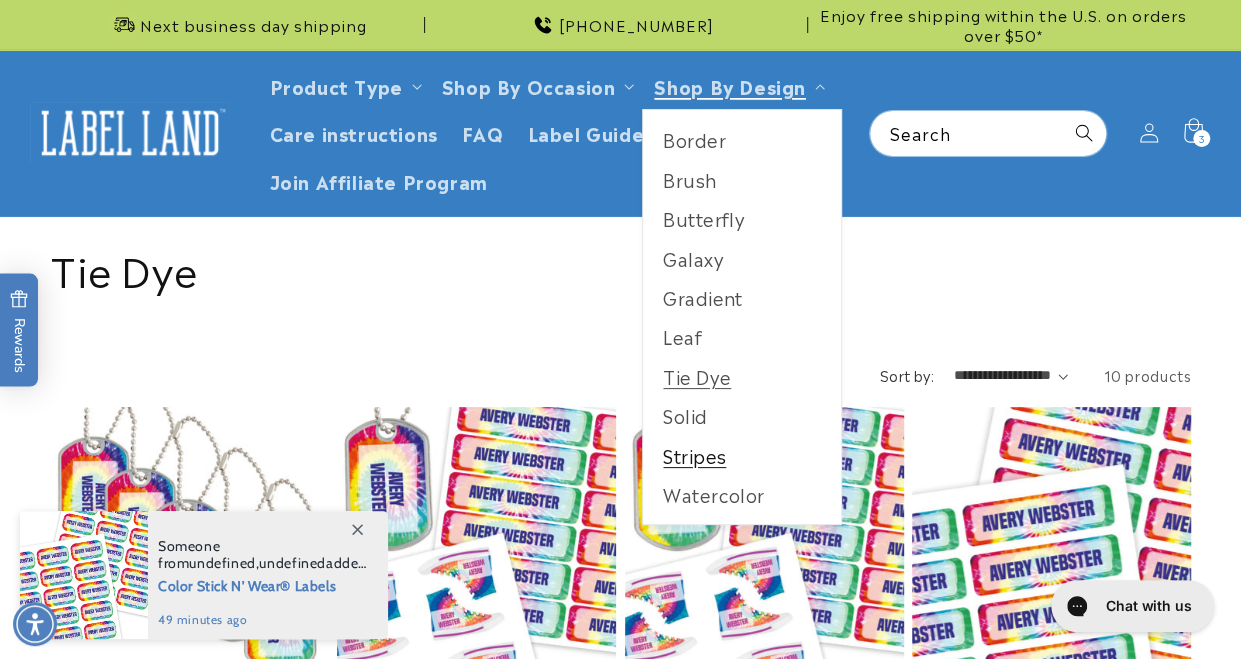 click on "Stripes" at bounding box center [742, 455] 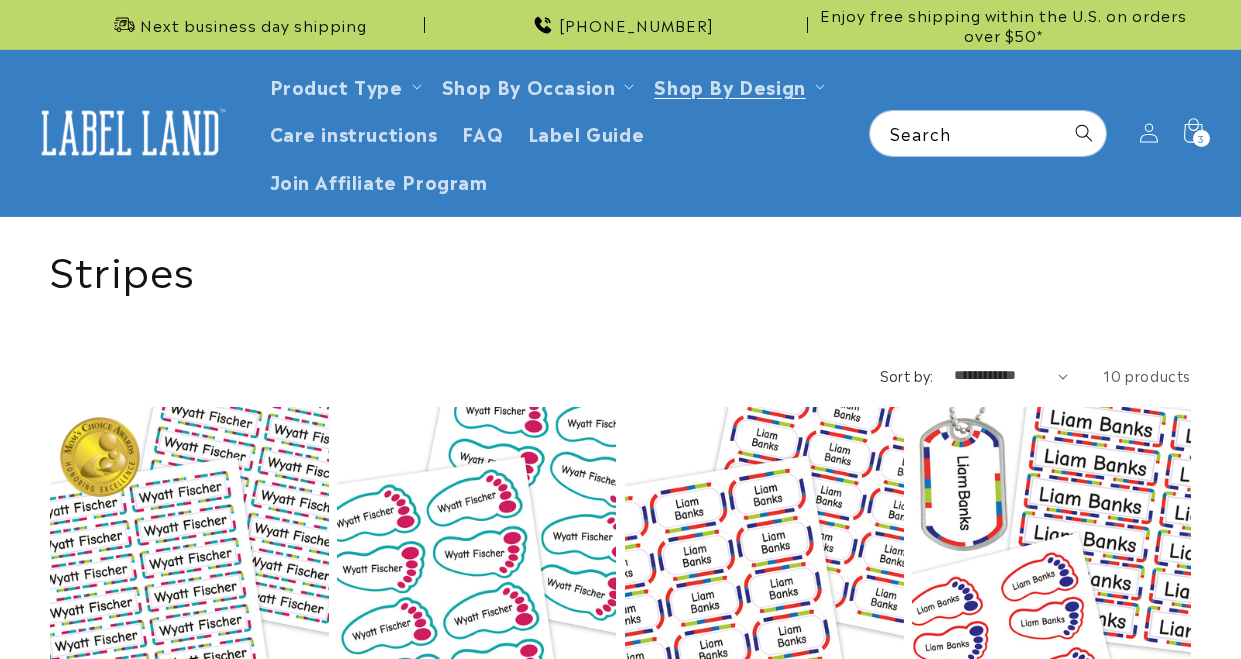 scroll, scrollTop: 0, scrollLeft: 0, axis: both 